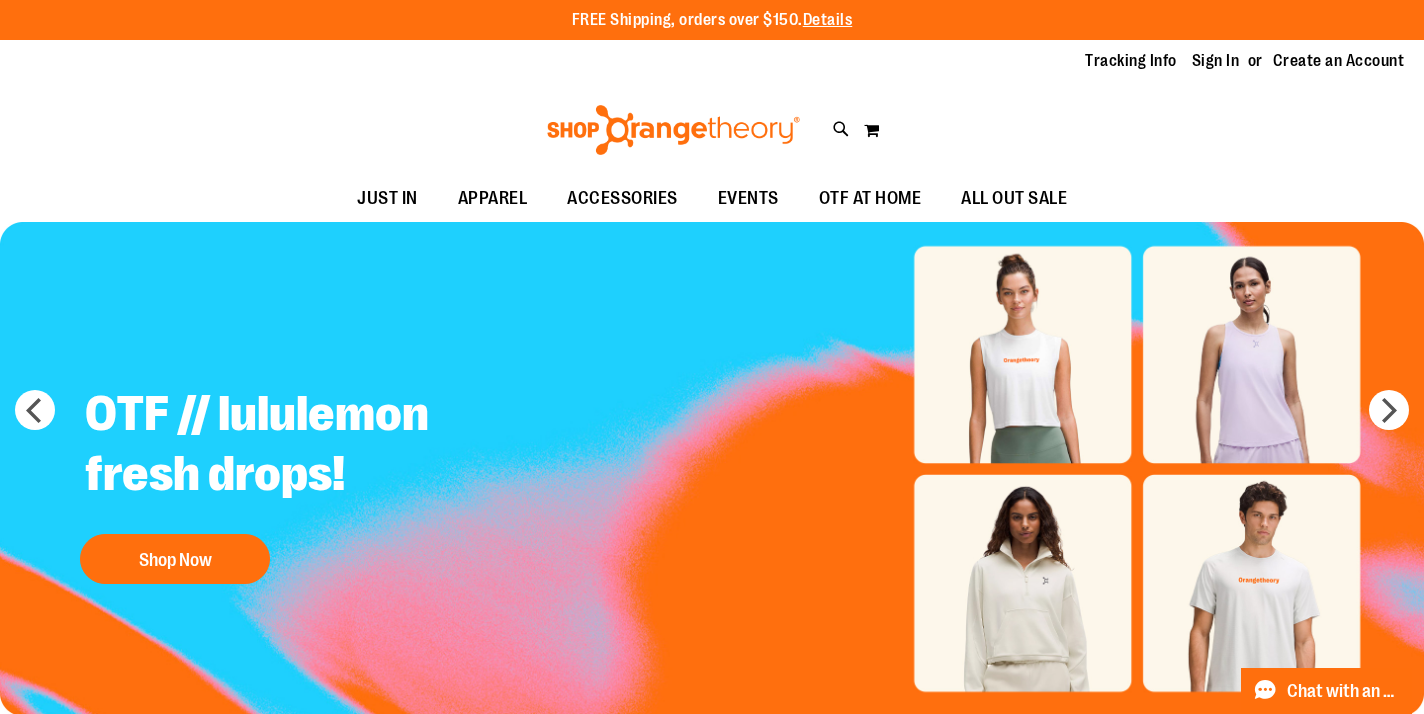 scroll, scrollTop: 0, scrollLeft: 0, axis: both 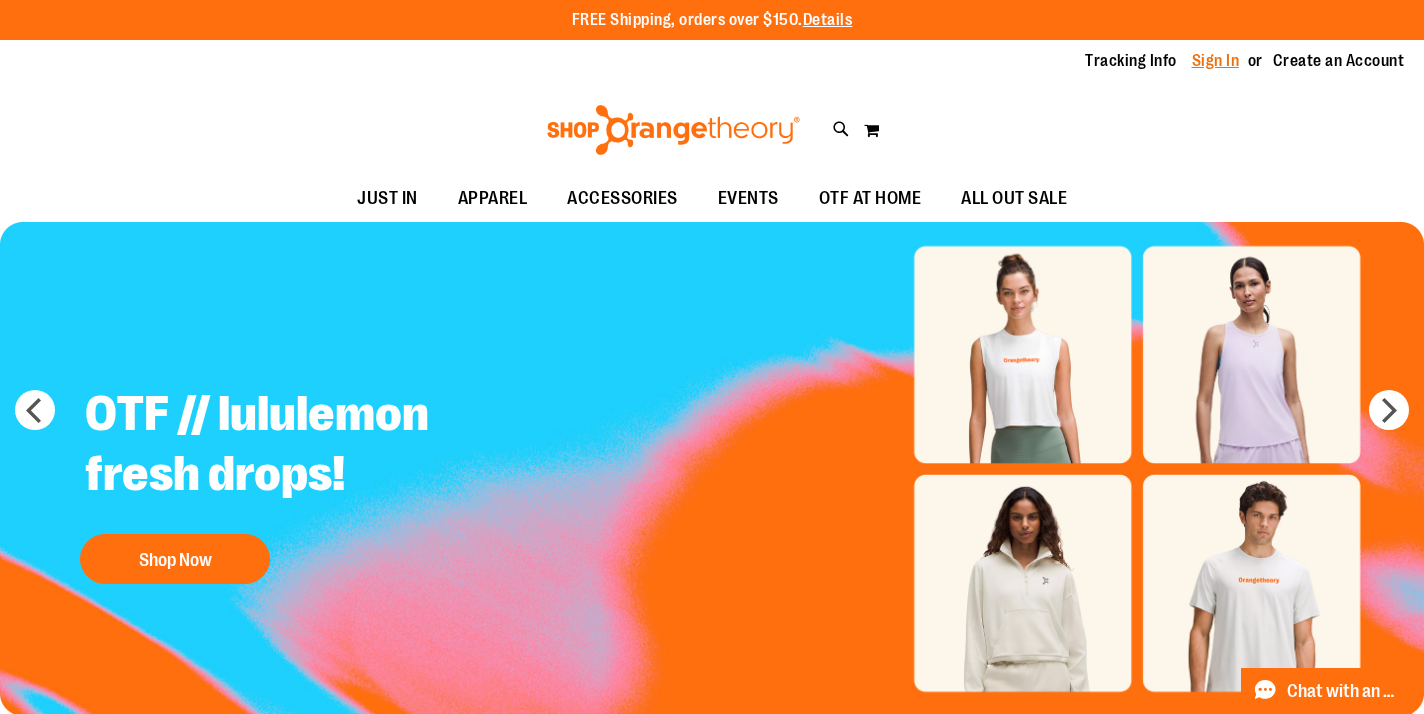 click on "Sign In" at bounding box center [1216, 61] 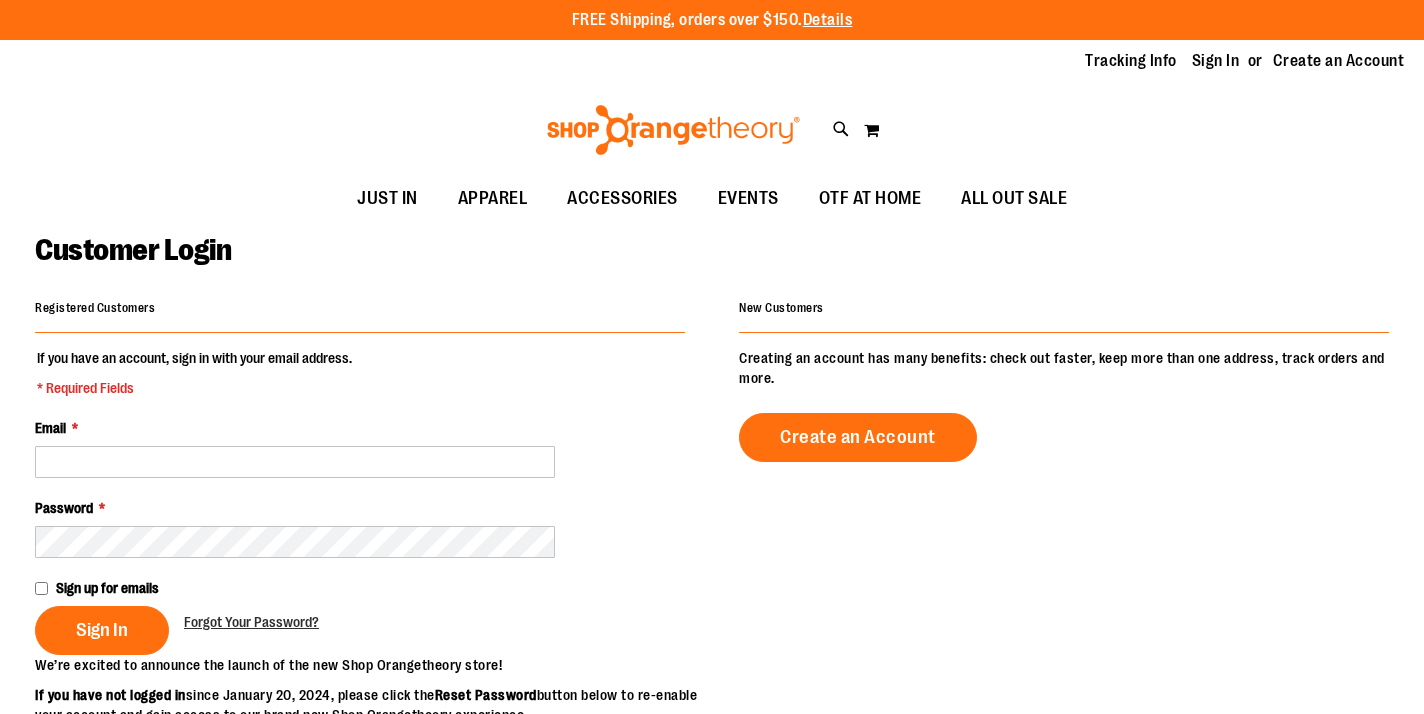 scroll, scrollTop: 0, scrollLeft: 0, axis: both 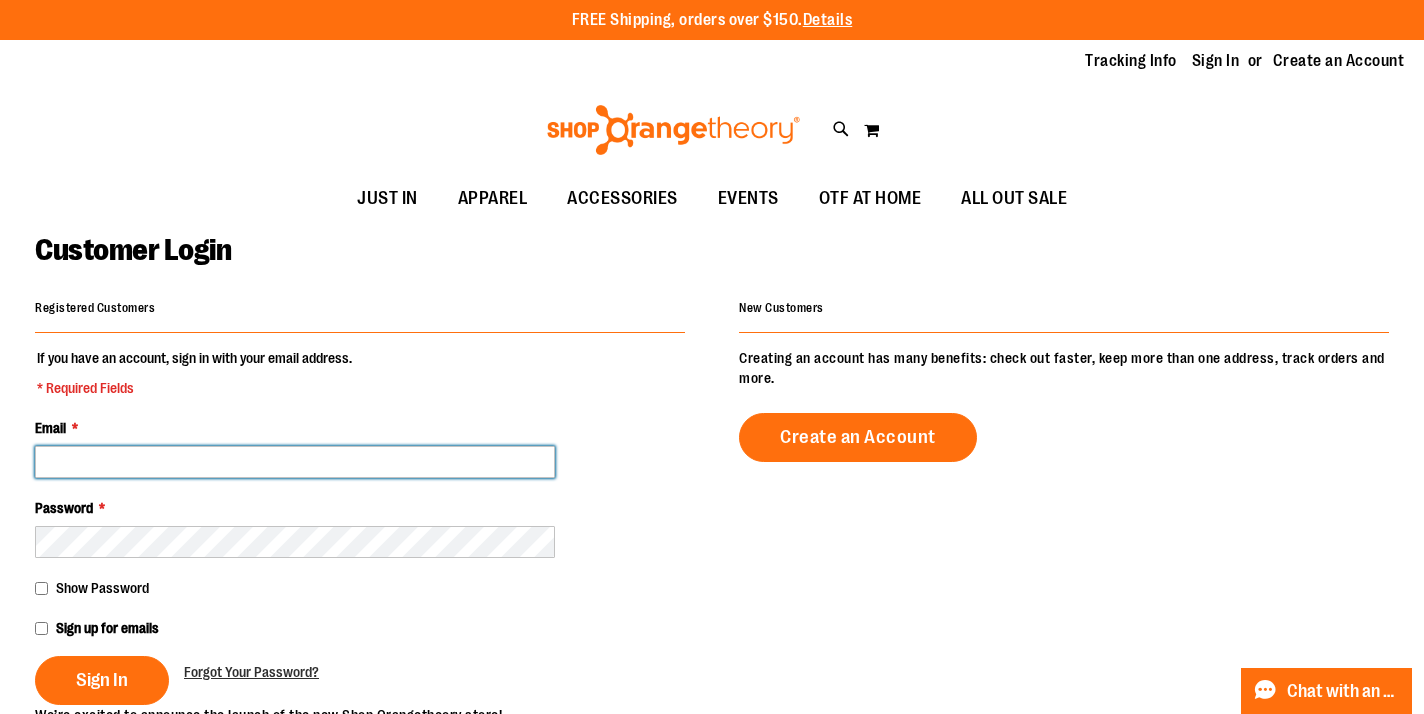 click on "Email *" at bounding box center [295, 462] 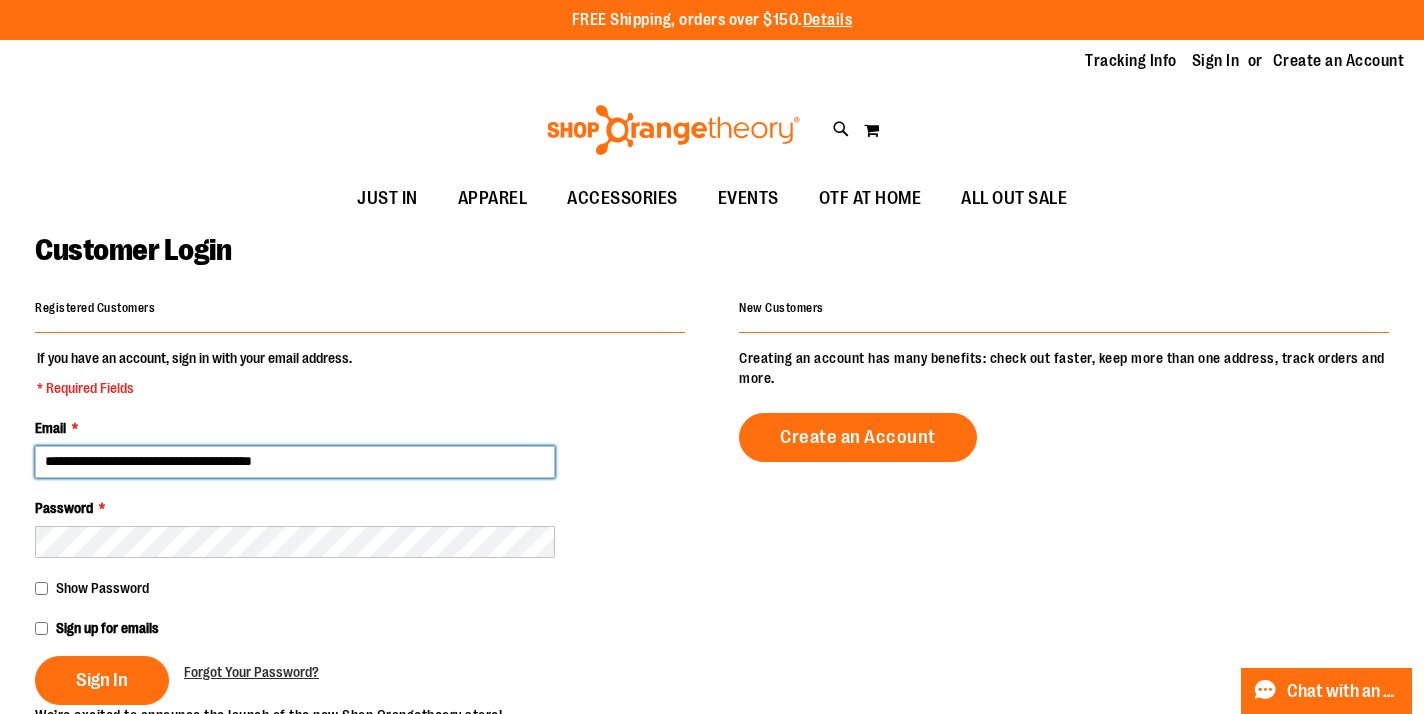 type on "**********" 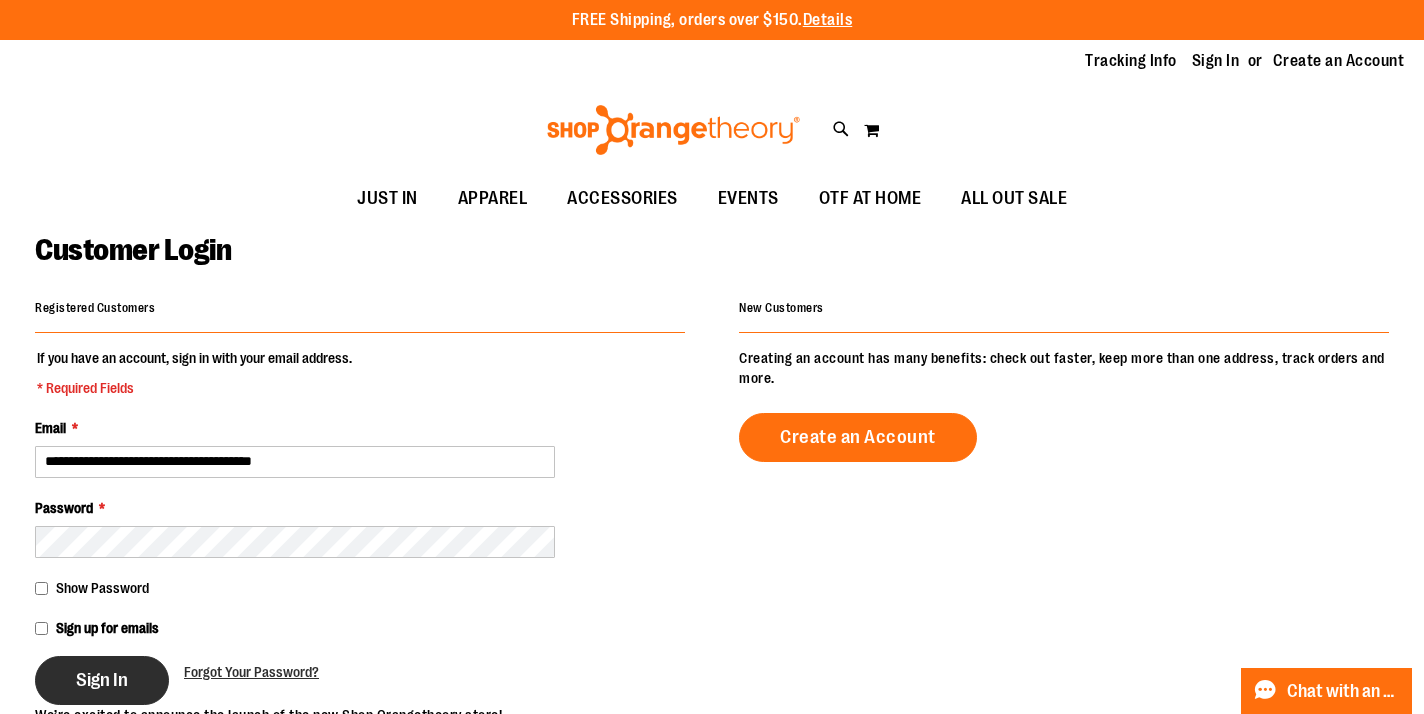 click on "Sign In" at bounding box center (102, 680) 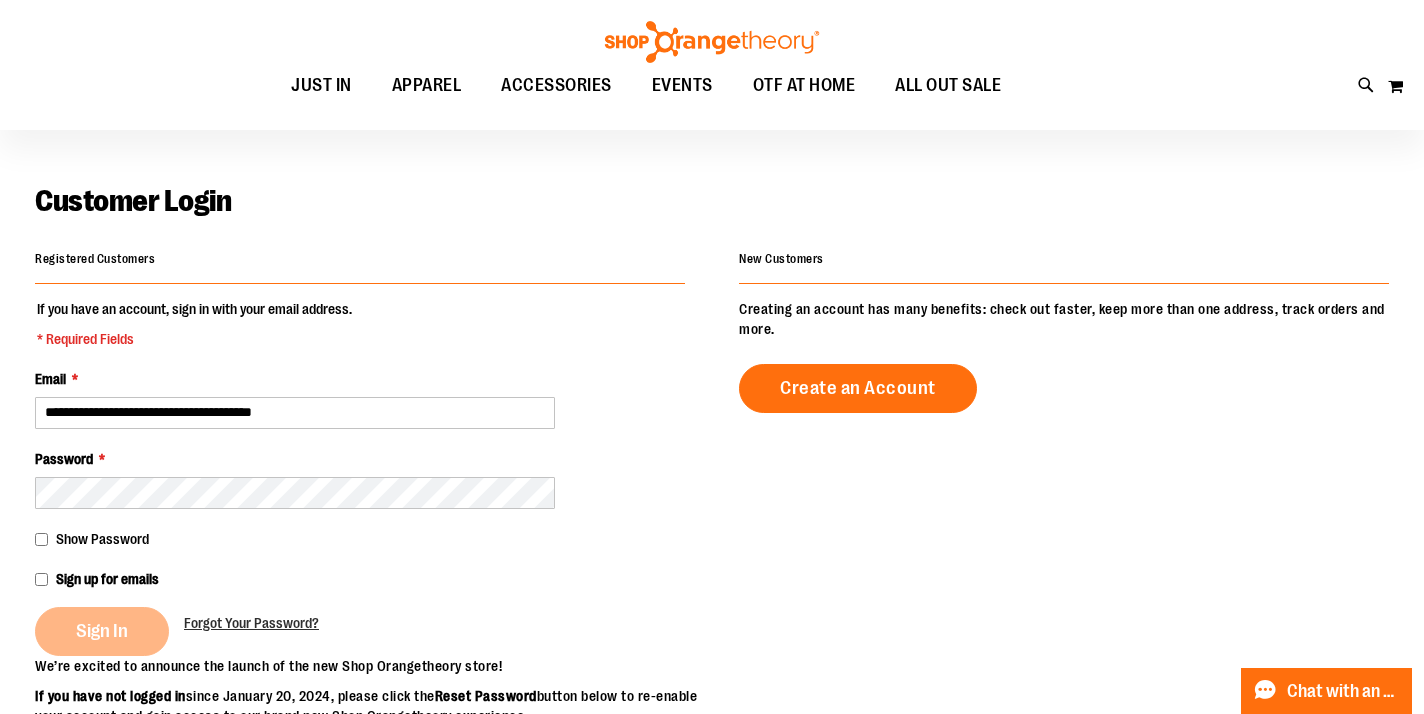 scroll, scrollTop: 51, scrollLeft: 0, axis: vertical 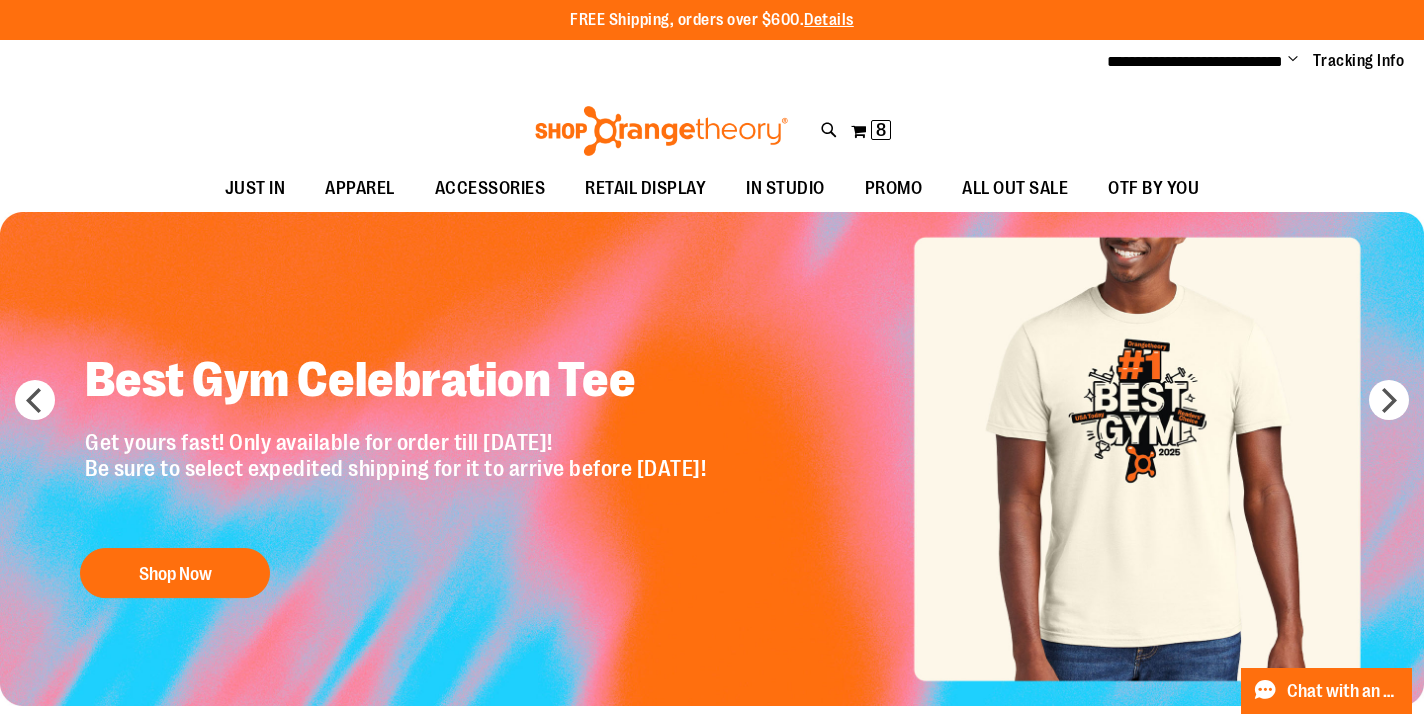 click on "Toggle Nav
Search
Popular Suggestions
Advanced Search" at bounding box center [712, 125] 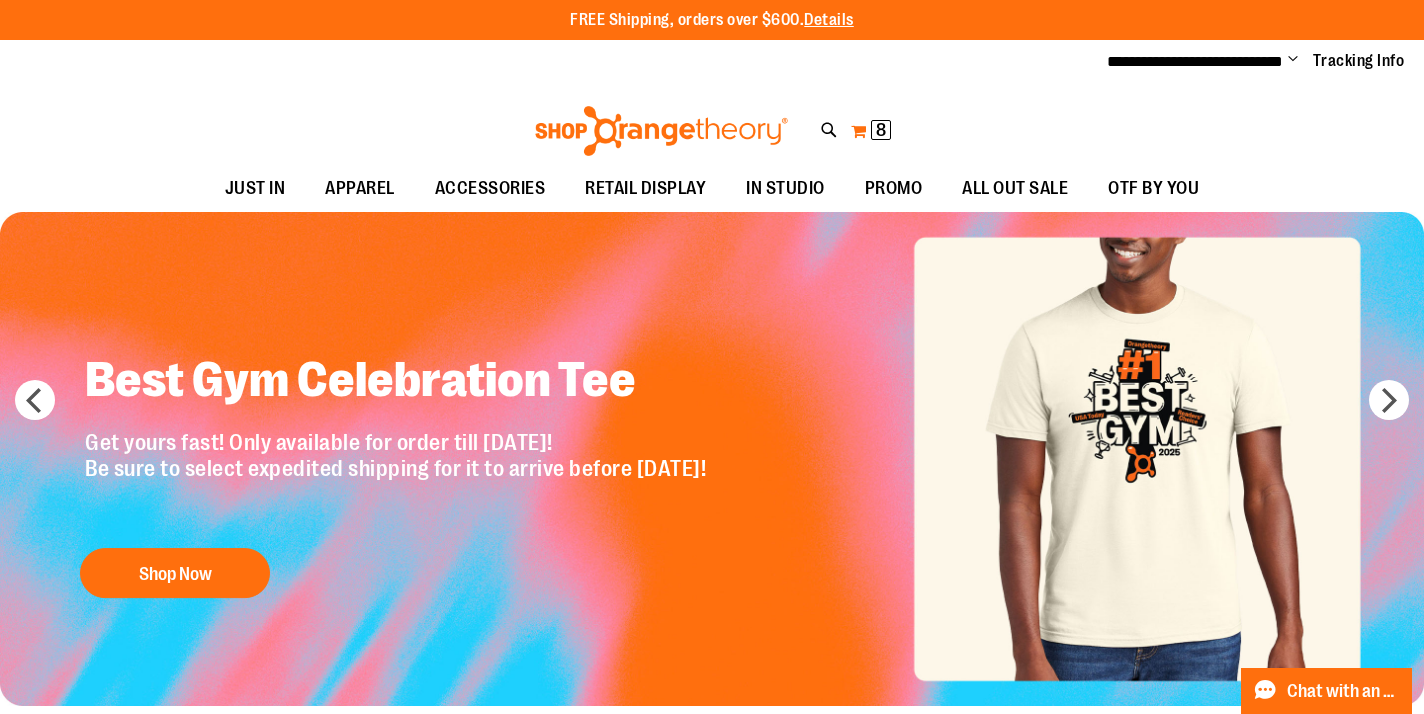 click on "My Cart
8
8
items" at bounding box center (871, 131) 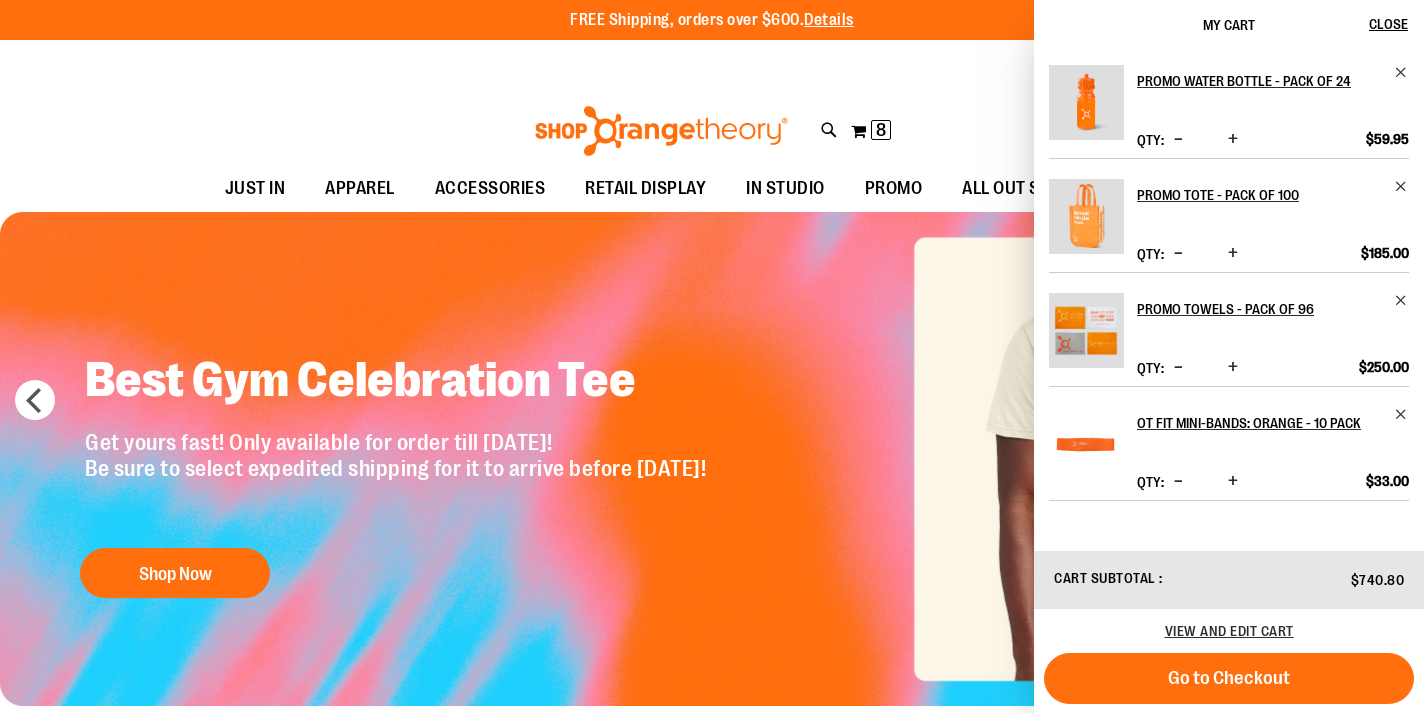 scroll, scrollTop: 31, scrollLeft: 0, axis: vertical 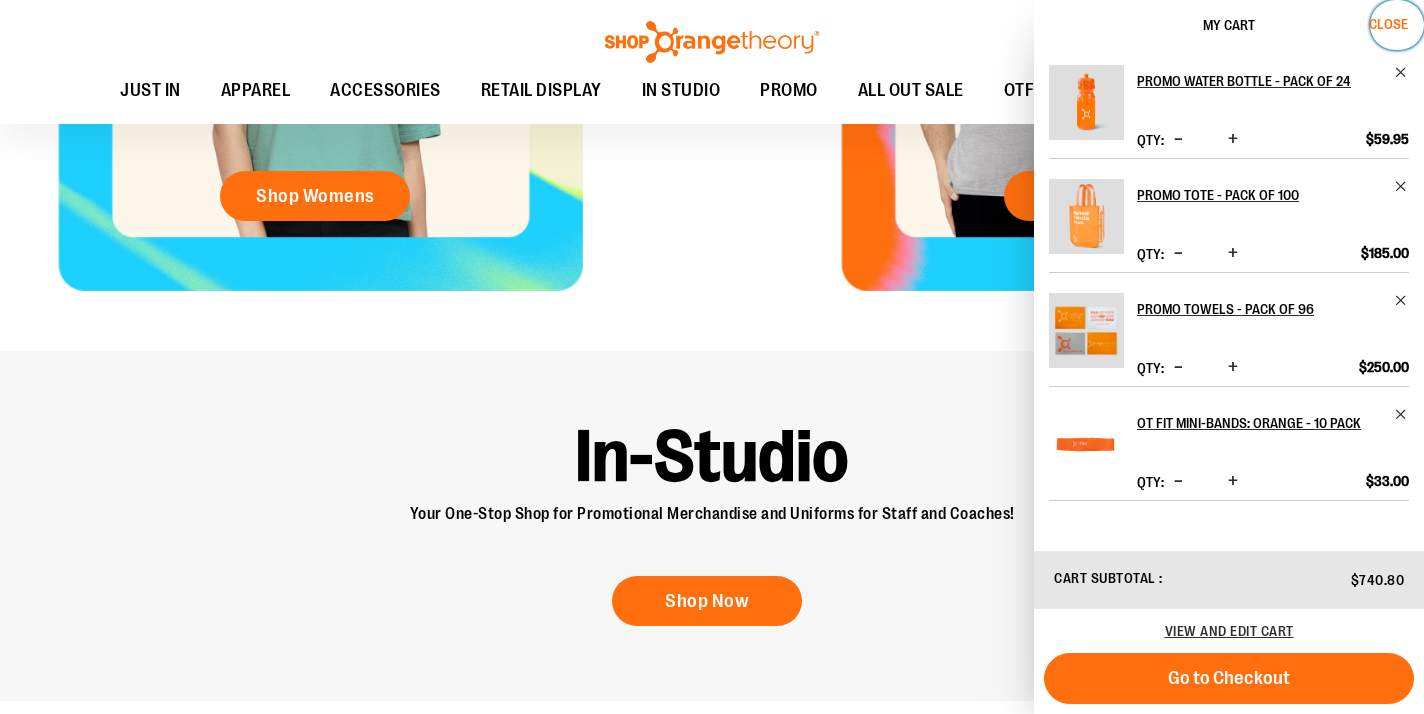click on "Close" at bounding box center [1388, 24] 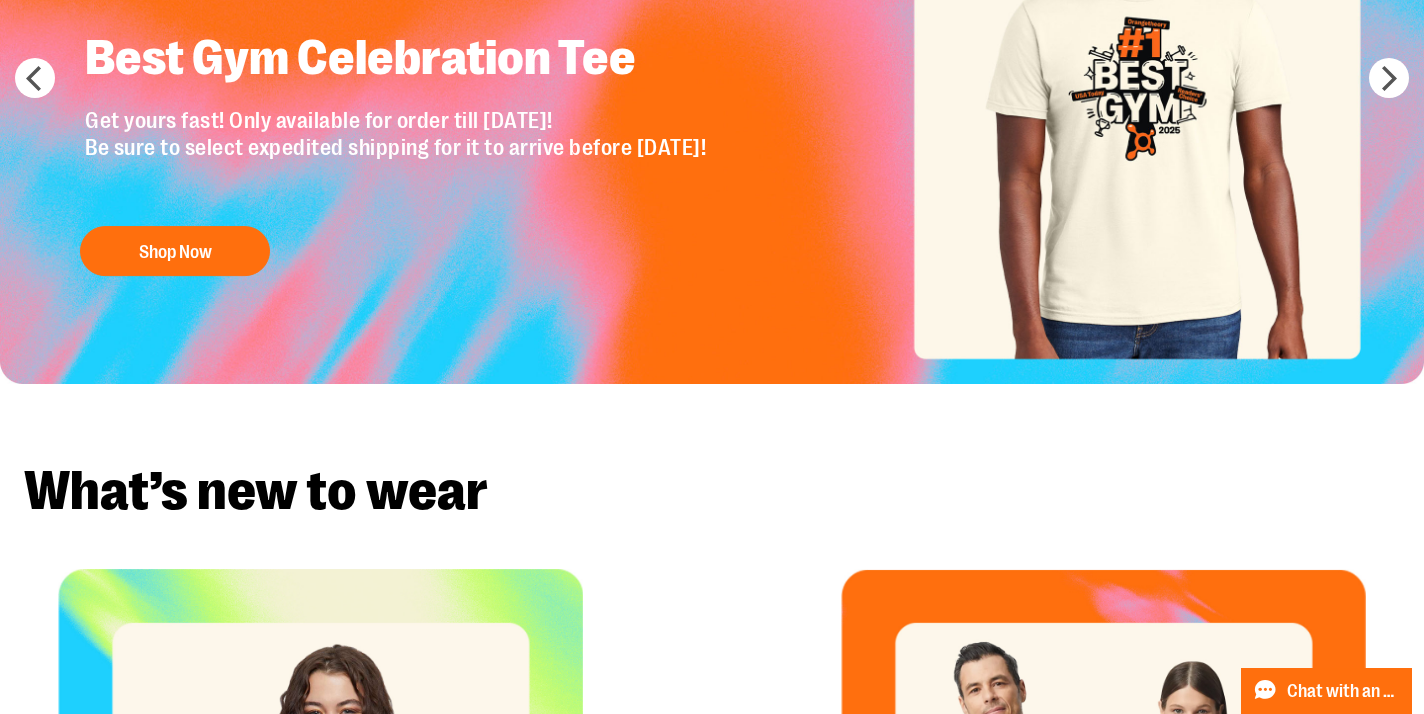 scroll, scrollTop: 0, scrollLeft: 0, axis: both 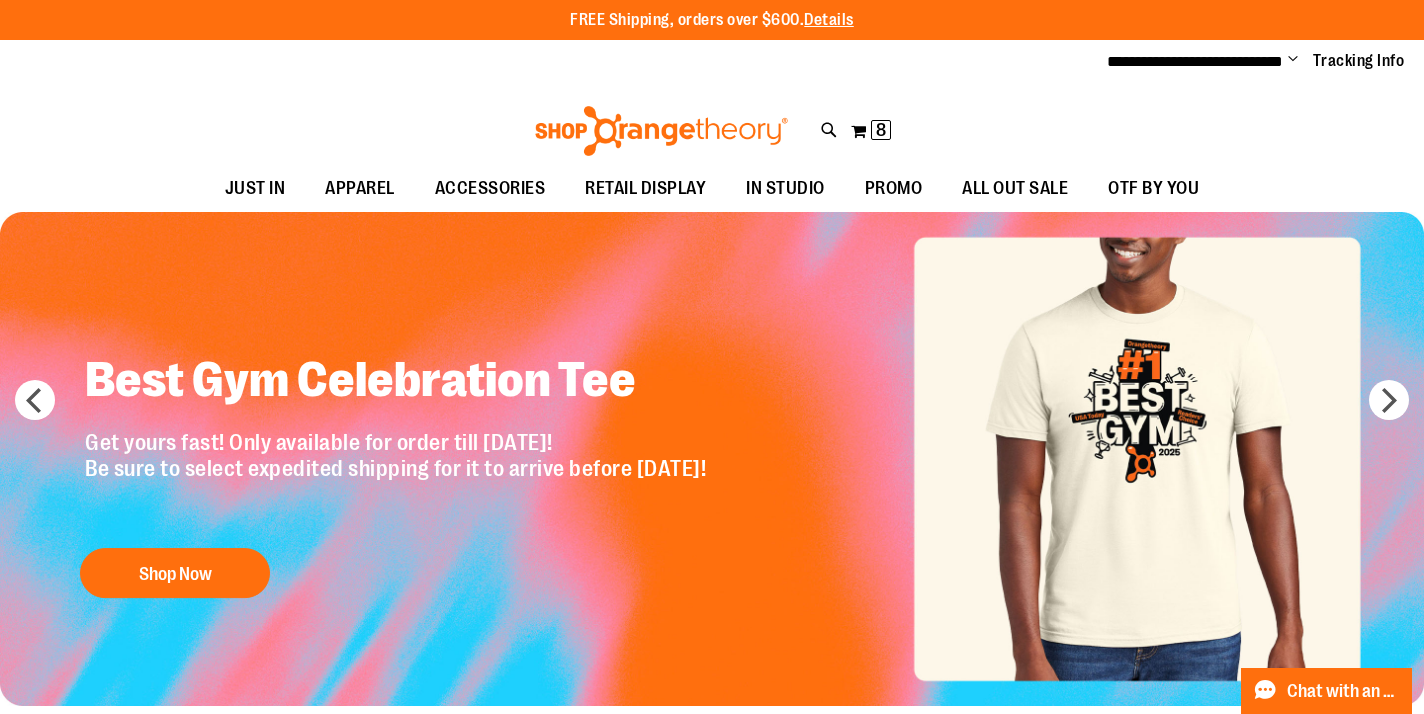 click on "Change" at bounding box center [1293, 60] 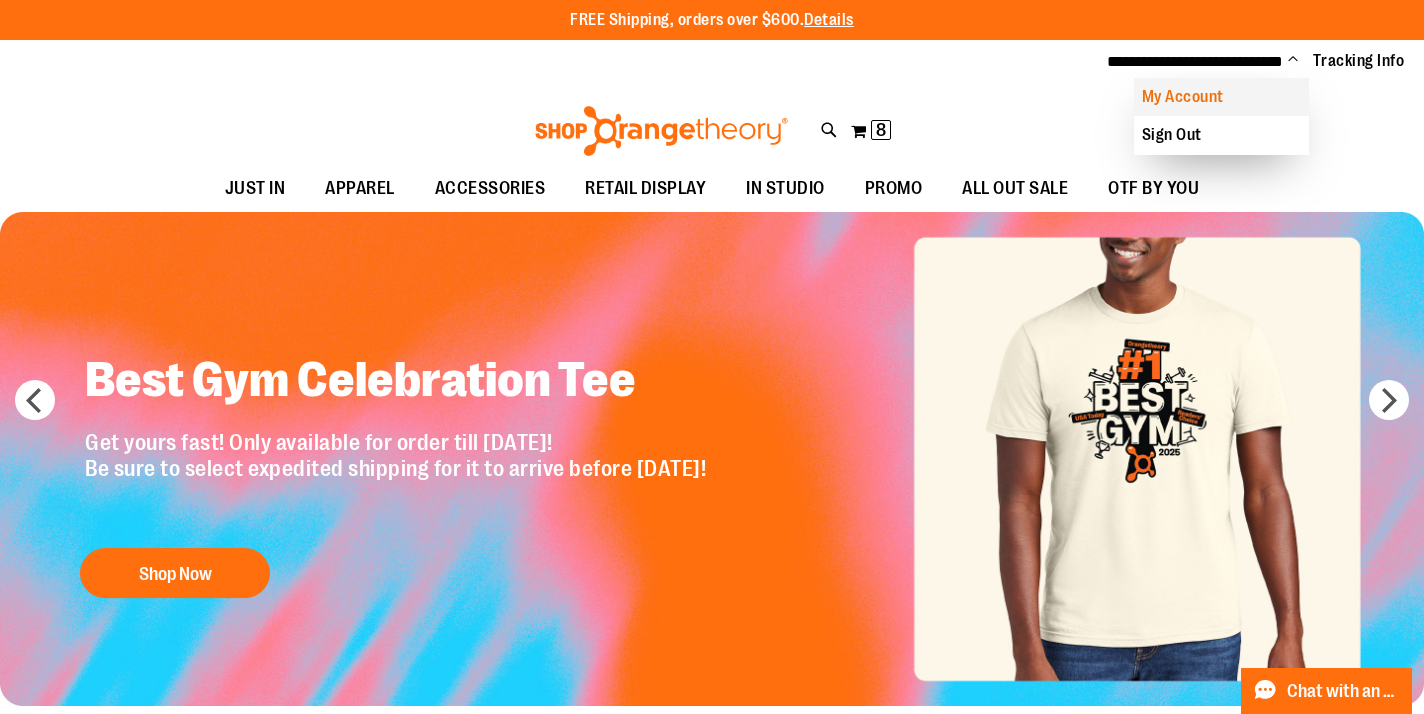 click on "My Account" at bounding box center [1221, 97] 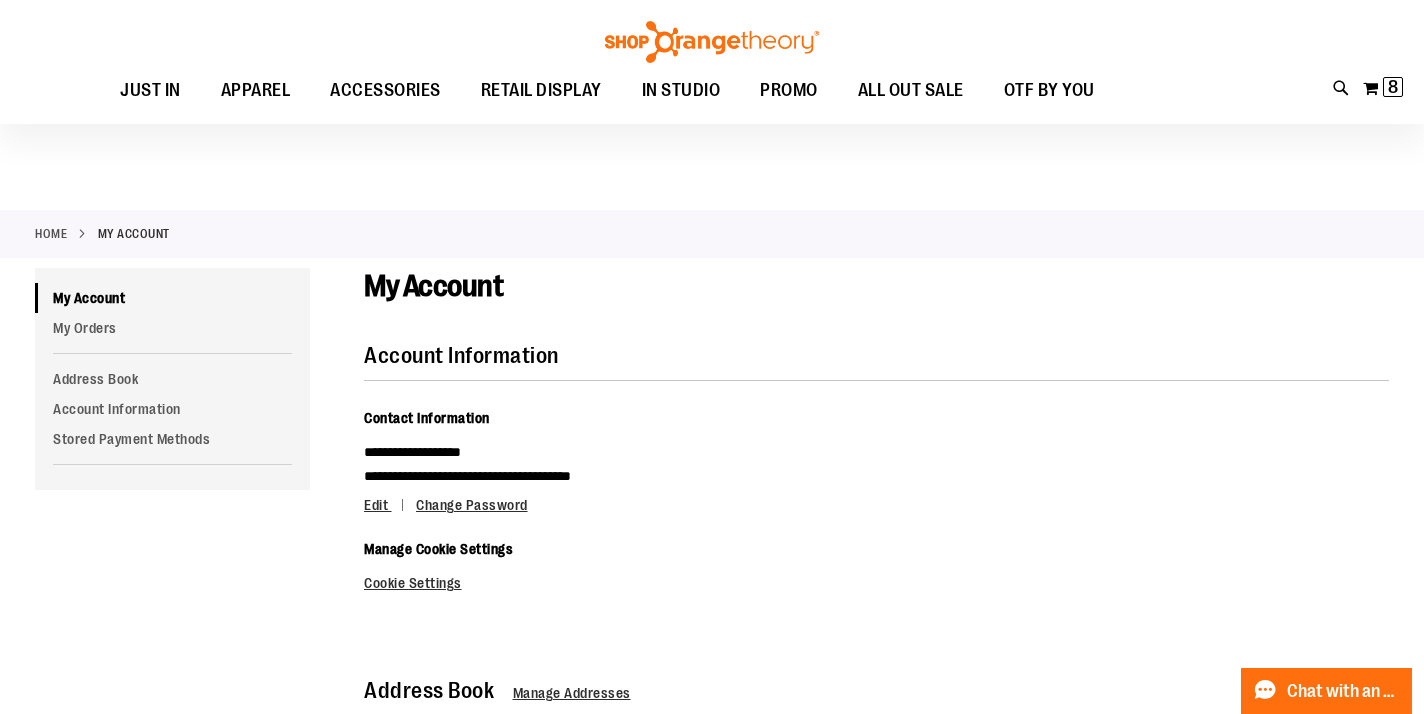 scroll, scrollTop: 41, scrollLeft: 0, axis: vertical 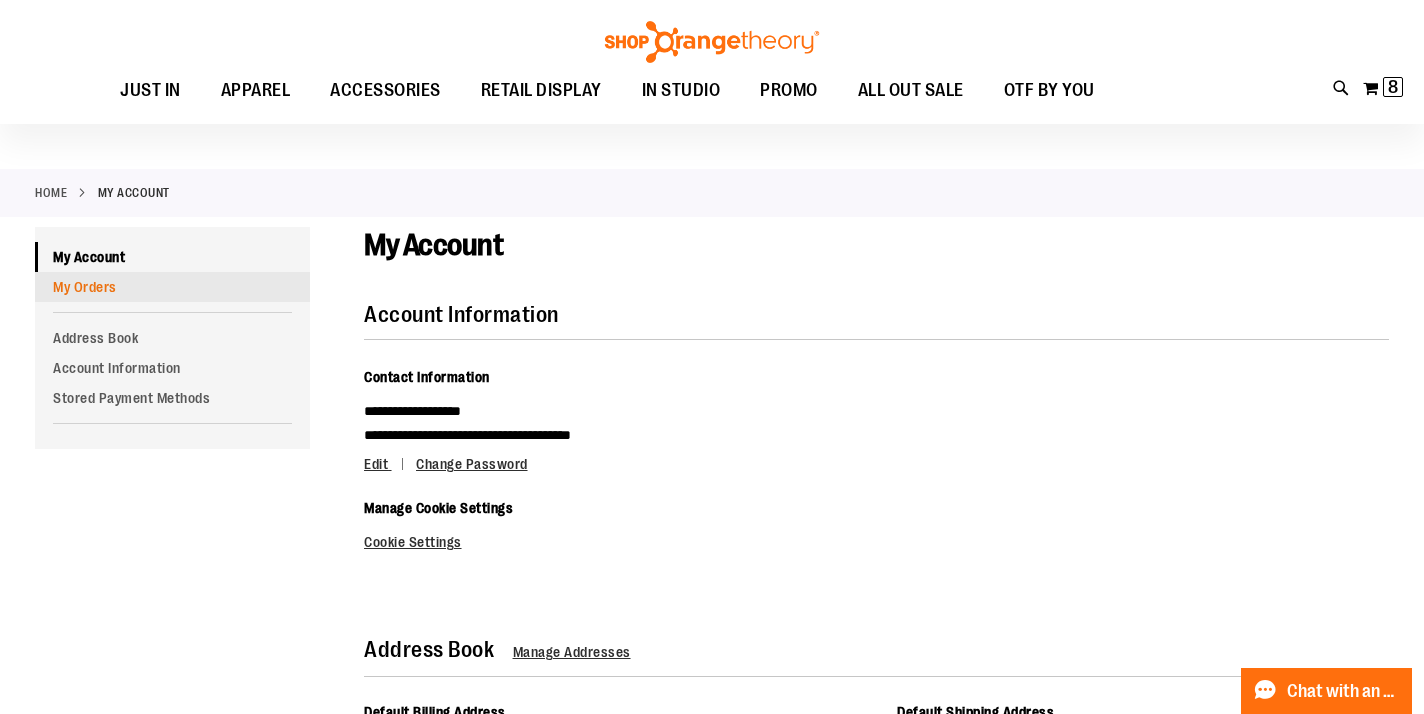 click on "My Orders" at bounding box center [172, 287] 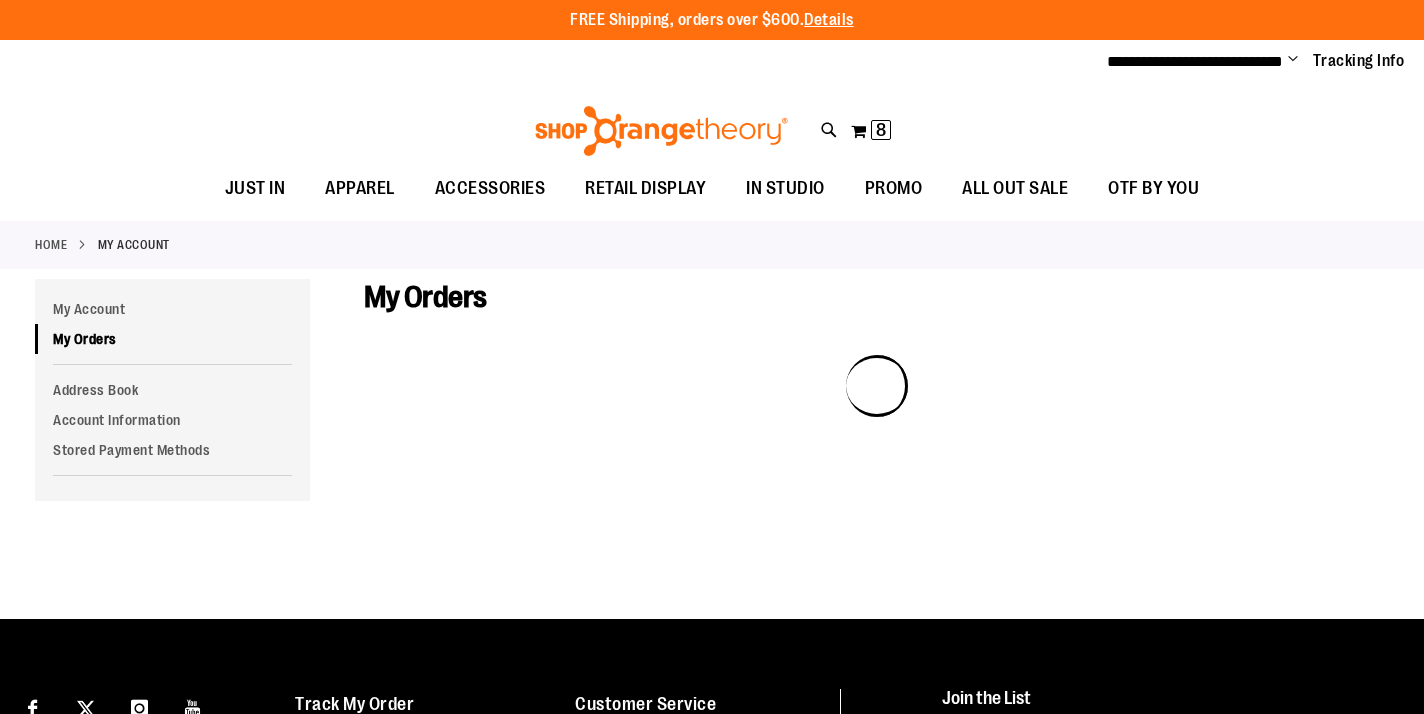 scroll, scrollTop: 0, scrollLeft: 0, axis: both 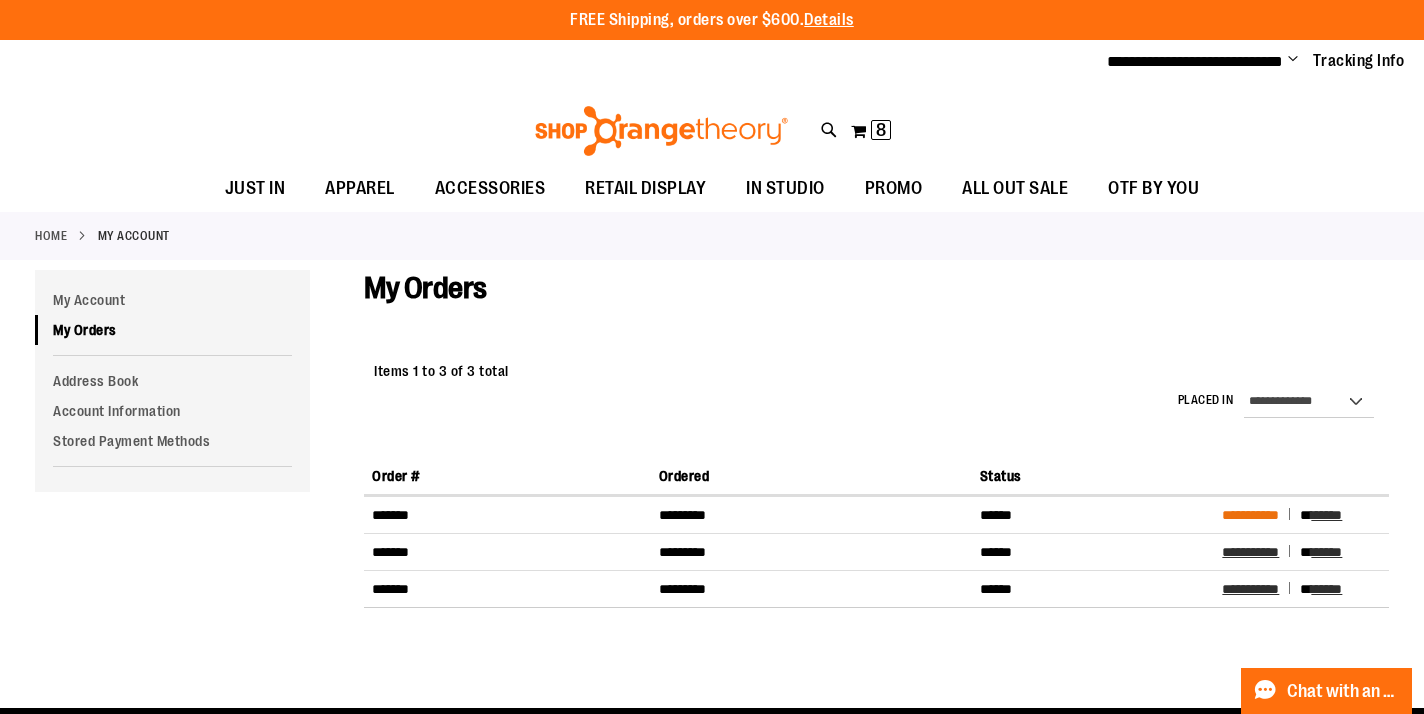 click on "**********" at bounding box center (1250, 515) 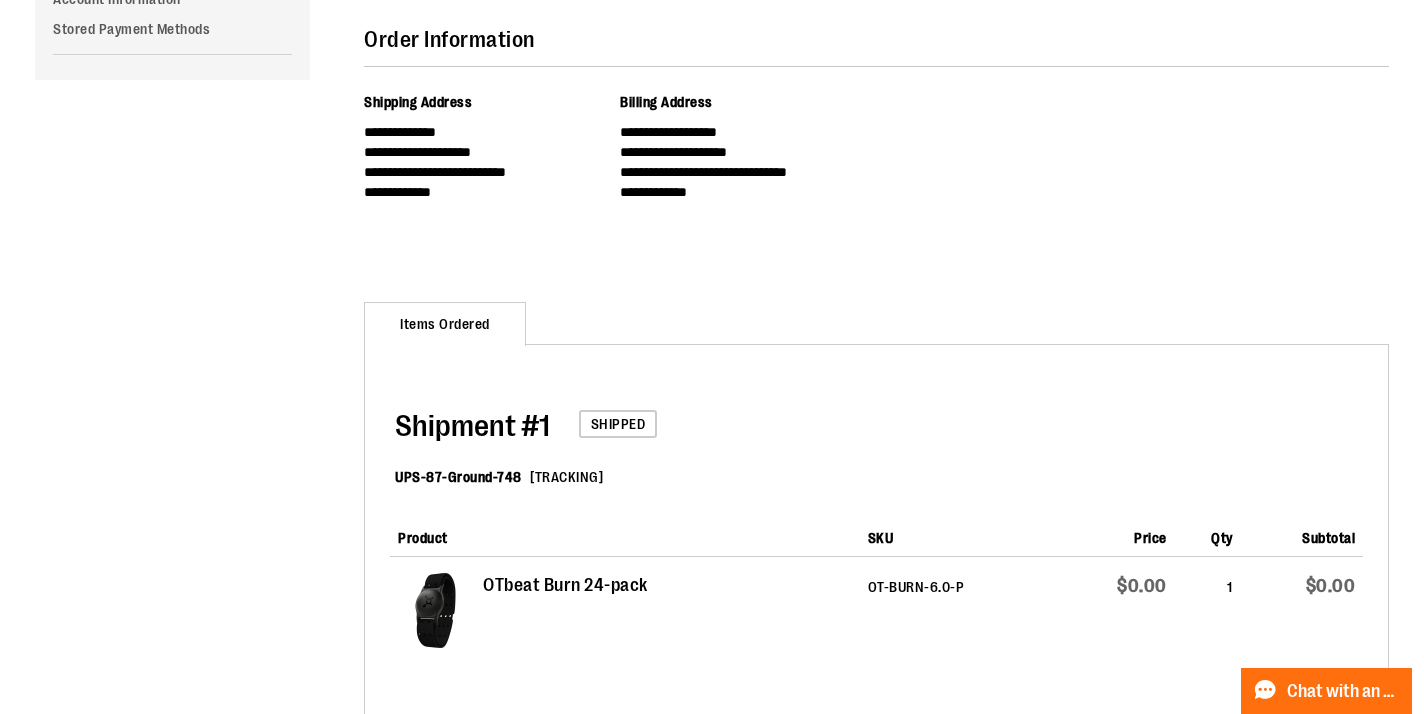 scroll, scrollTop: 0, scrollLeft: 0, axis: both 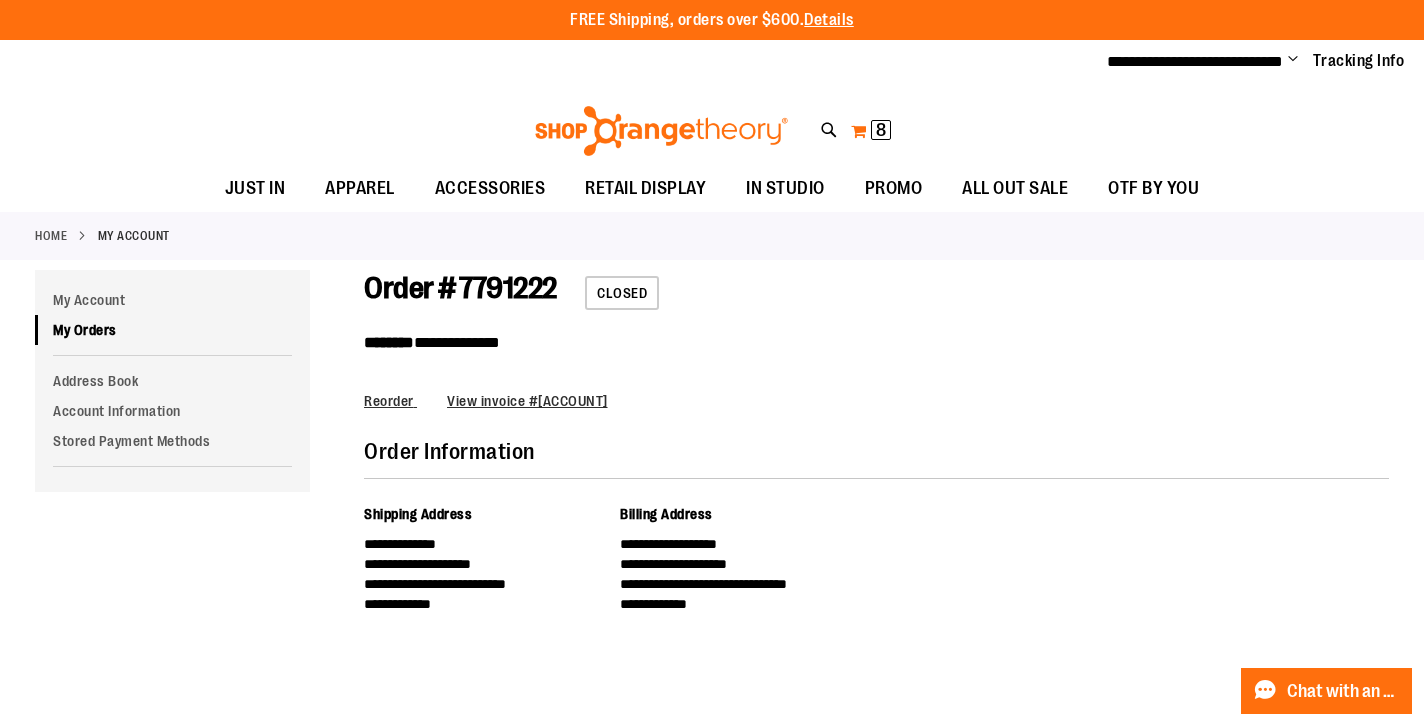 click on "My Cart
8
8
items" at bounding box center [871, 131] 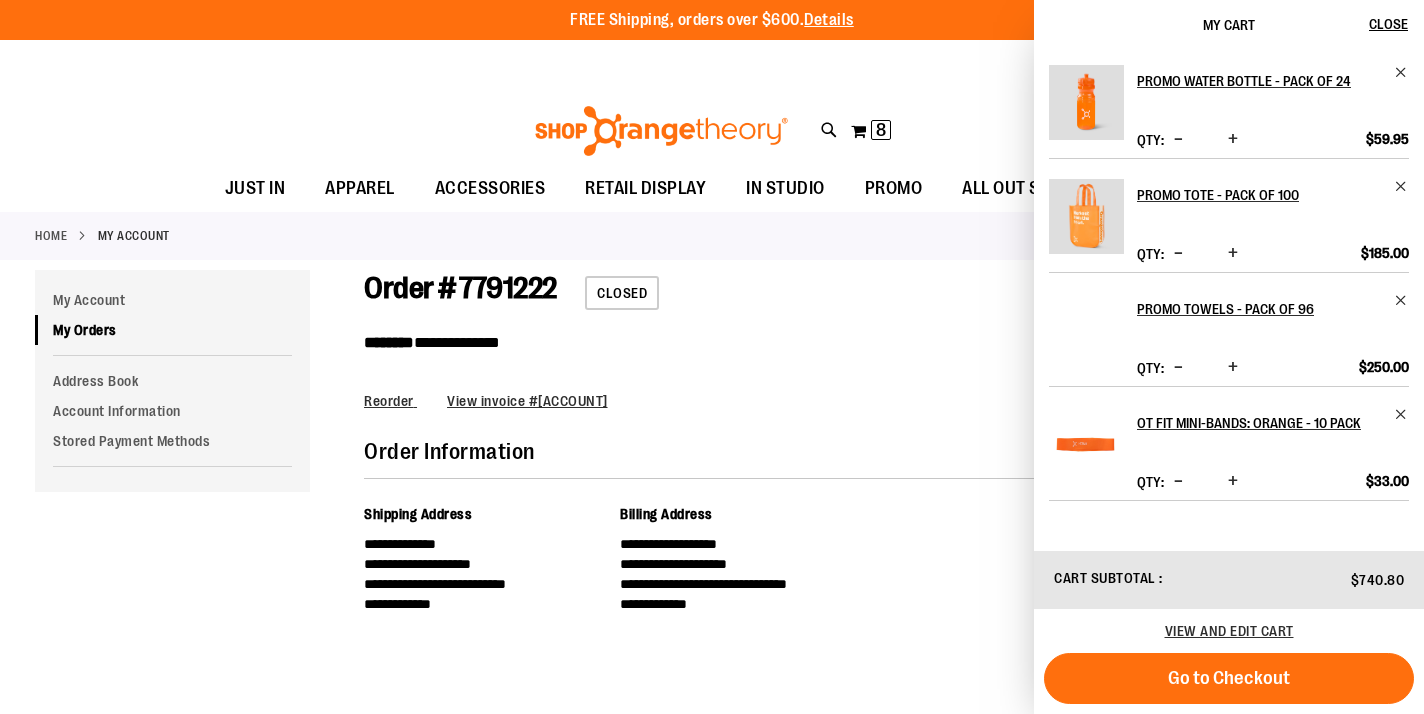 scroll, scrollTop: 31, scrollLeft: 0, axis: vertical 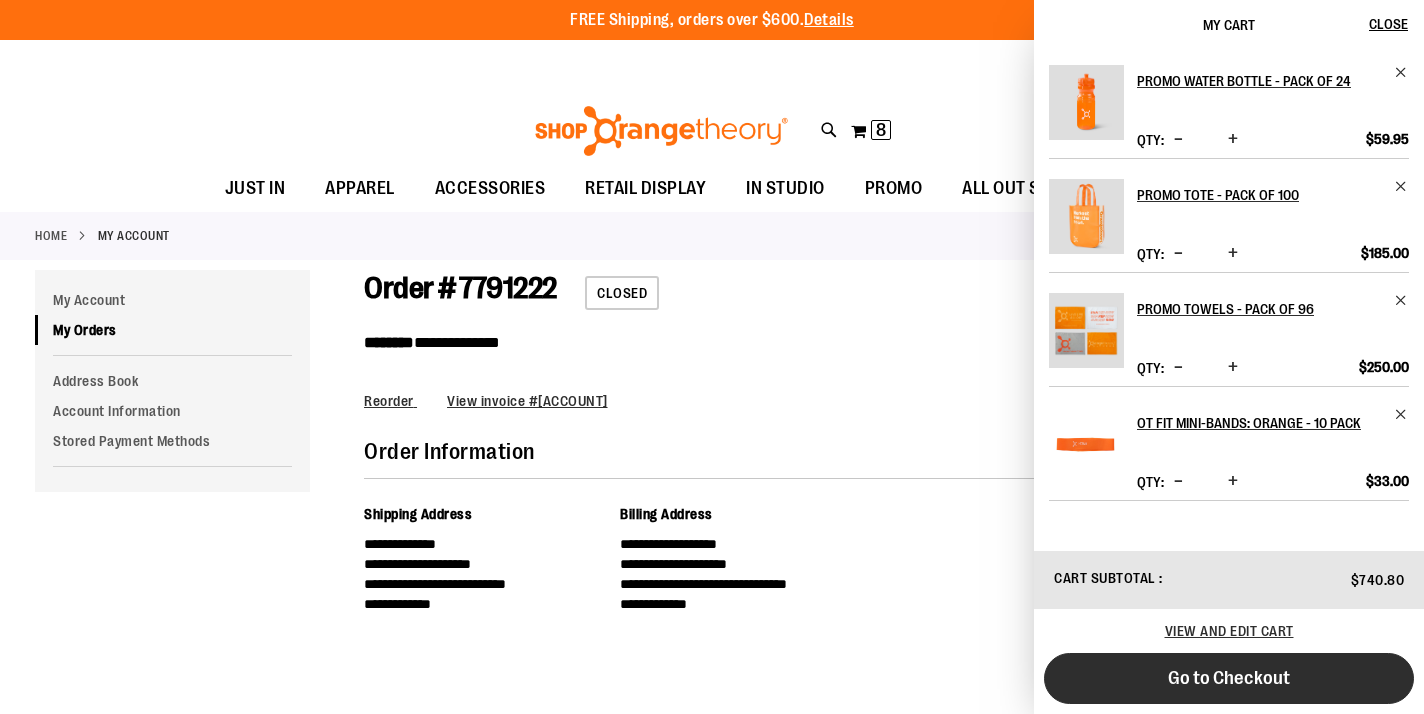 click on "Go to Checkout" at bounding box center (1229, 678) 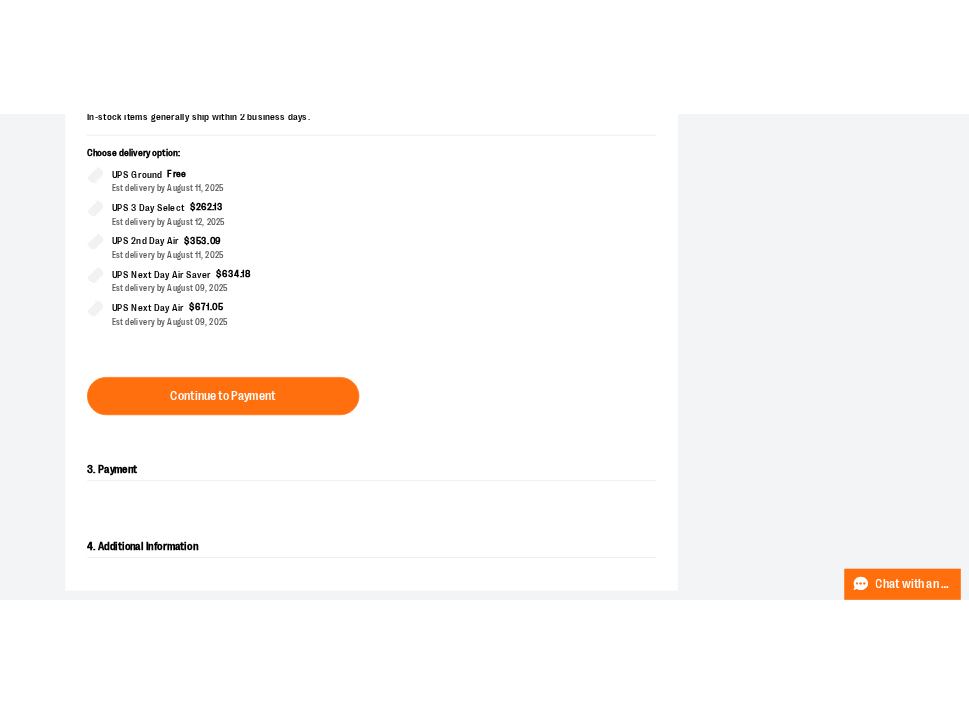 scroll, scrollTop: 534, scrollLeft: 0, axis: vertical 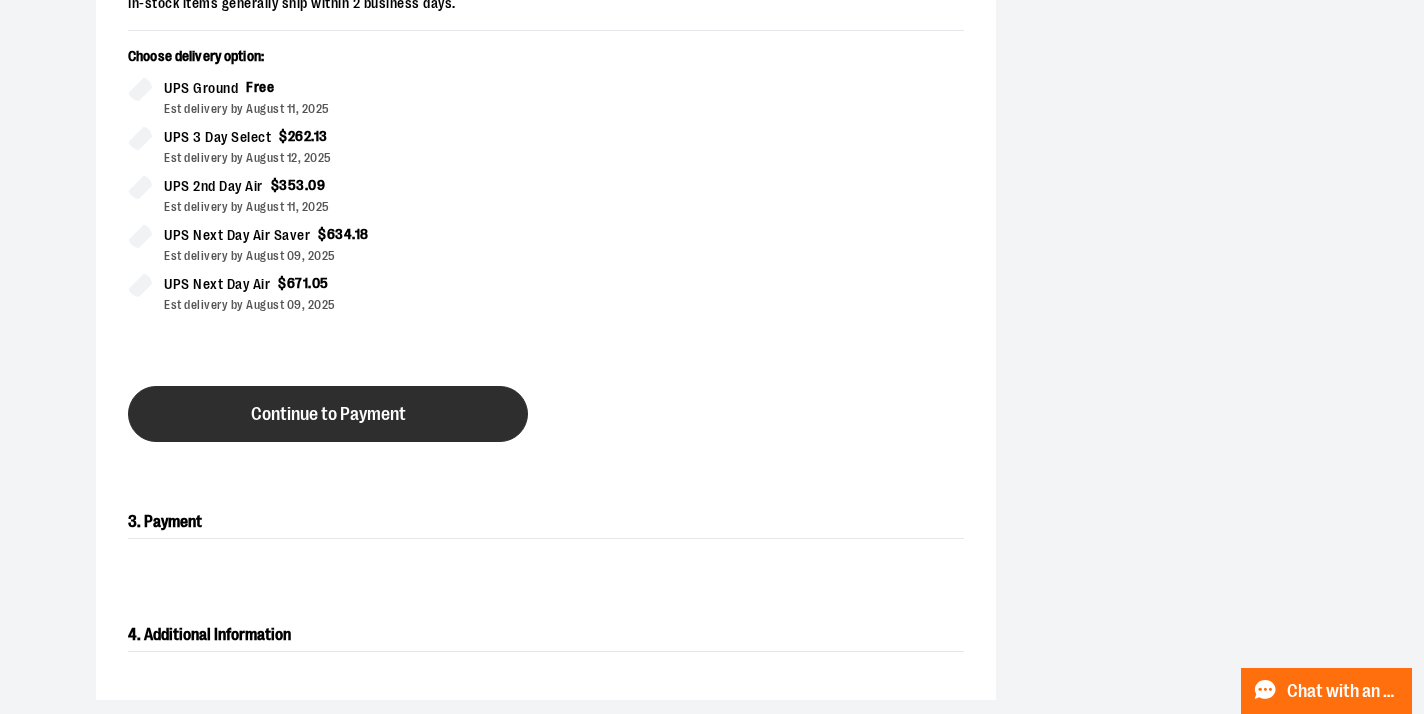 click on "Continue to Payment" at bounding box center (328, 414) 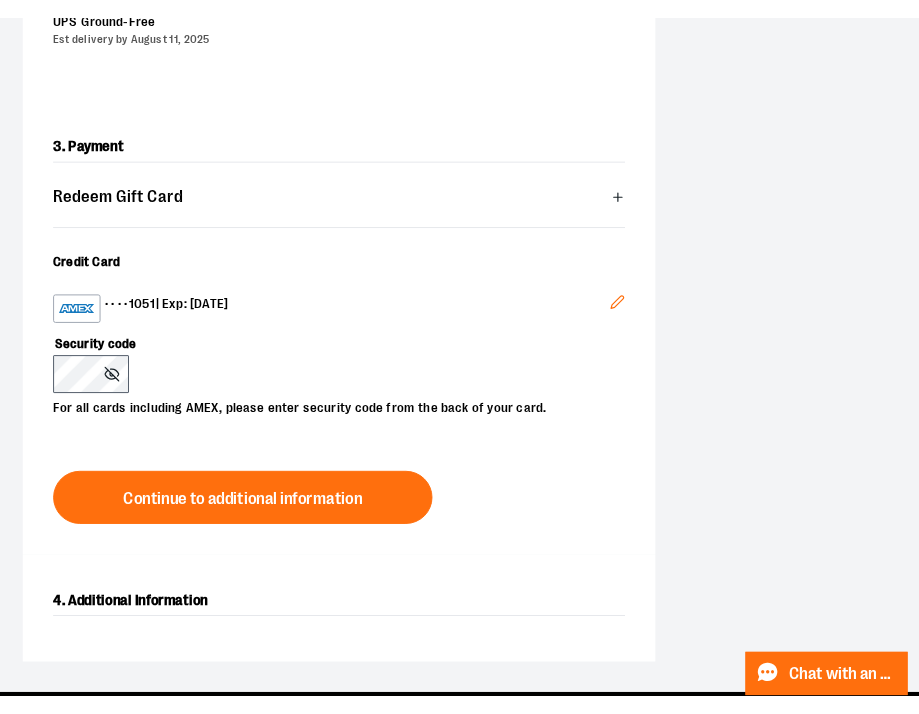 scroll, scrollTop: 844, scrollLeft: 0, axis: vertical 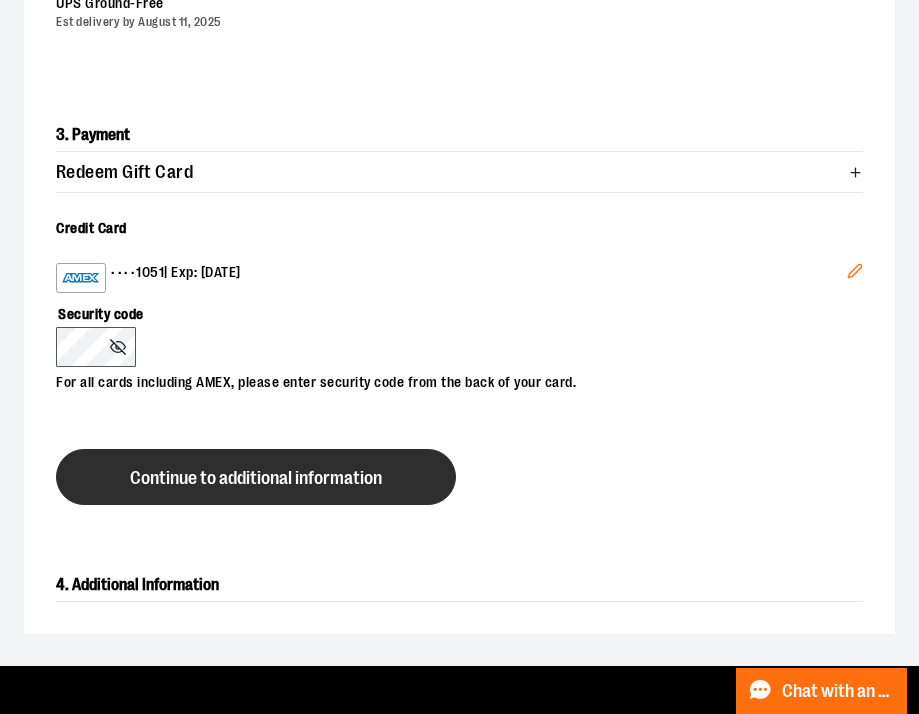 click on "Continue to additional information" at bounding box center (256, 478) 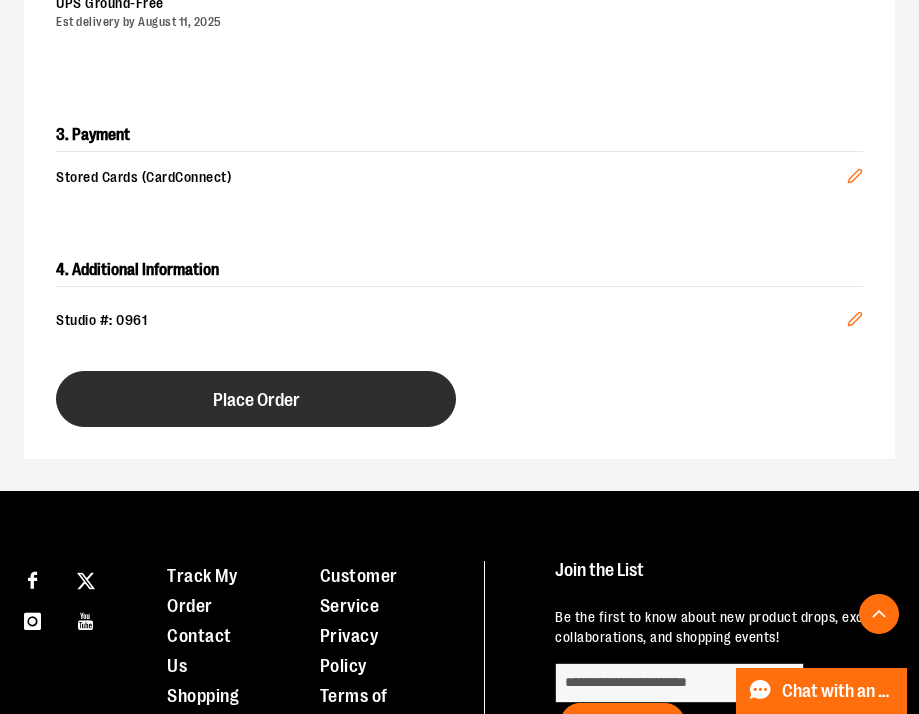 click on "Place Order" at bounding box center (256, 399) 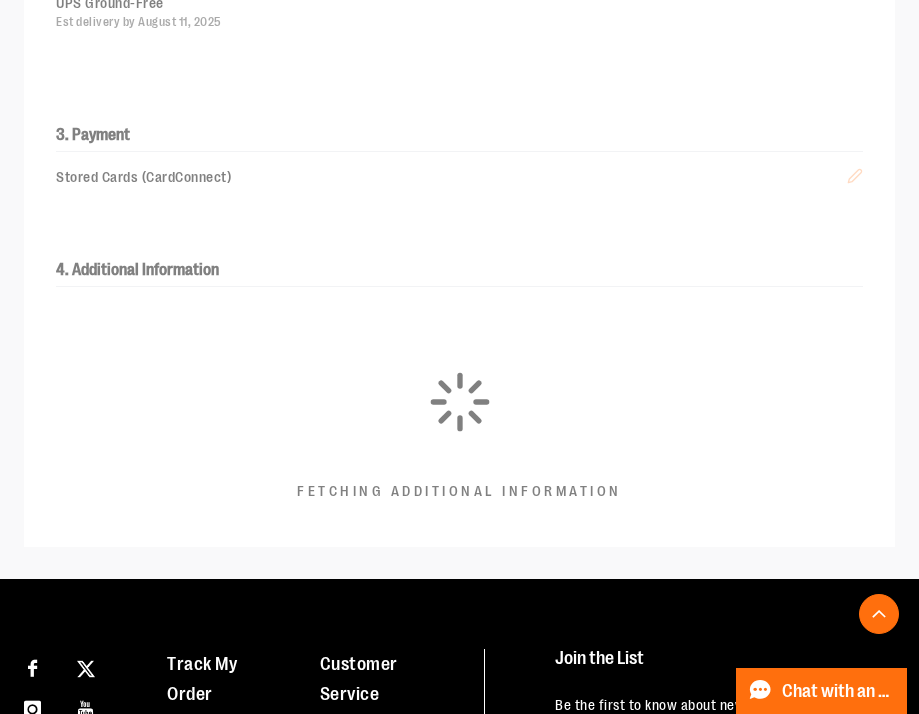scroll, scrollTop: 742, scrollLeft: 0, axis: vertical 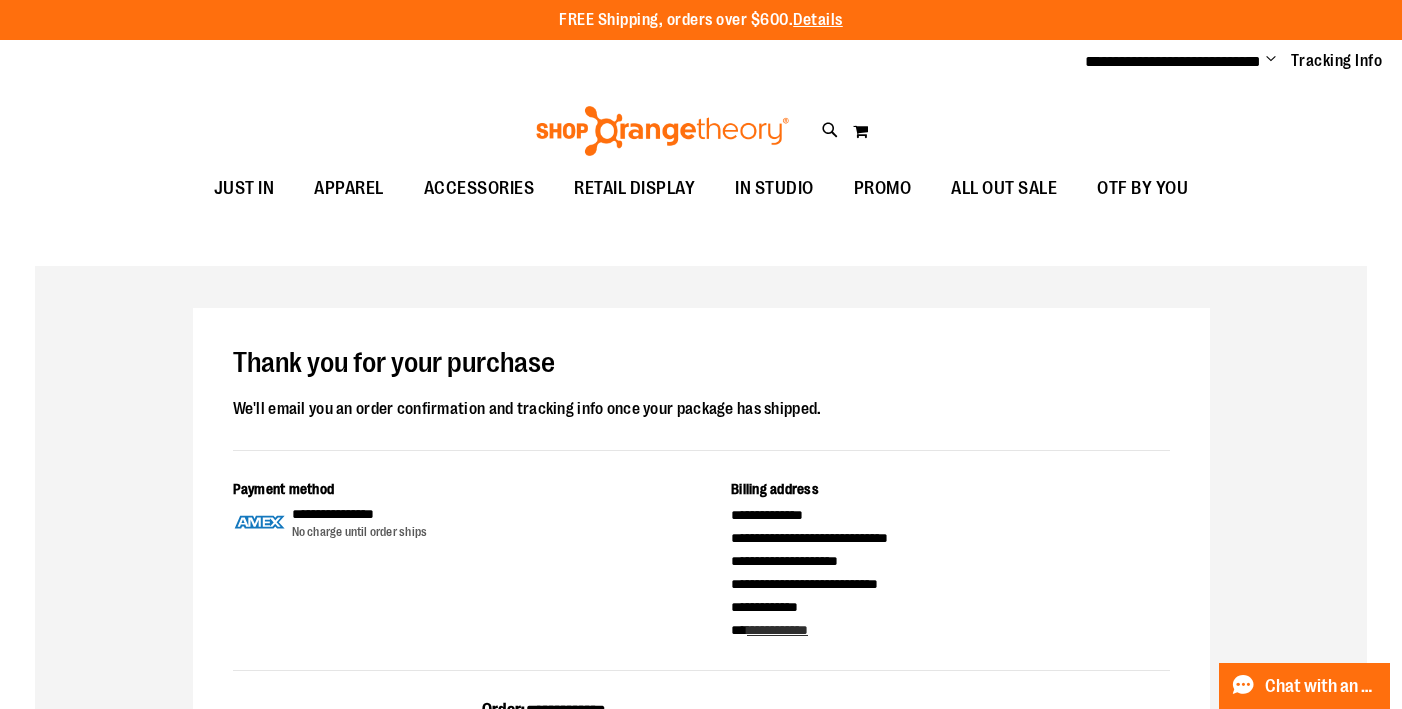 click on "Change" at bounding box center [1271, 60] 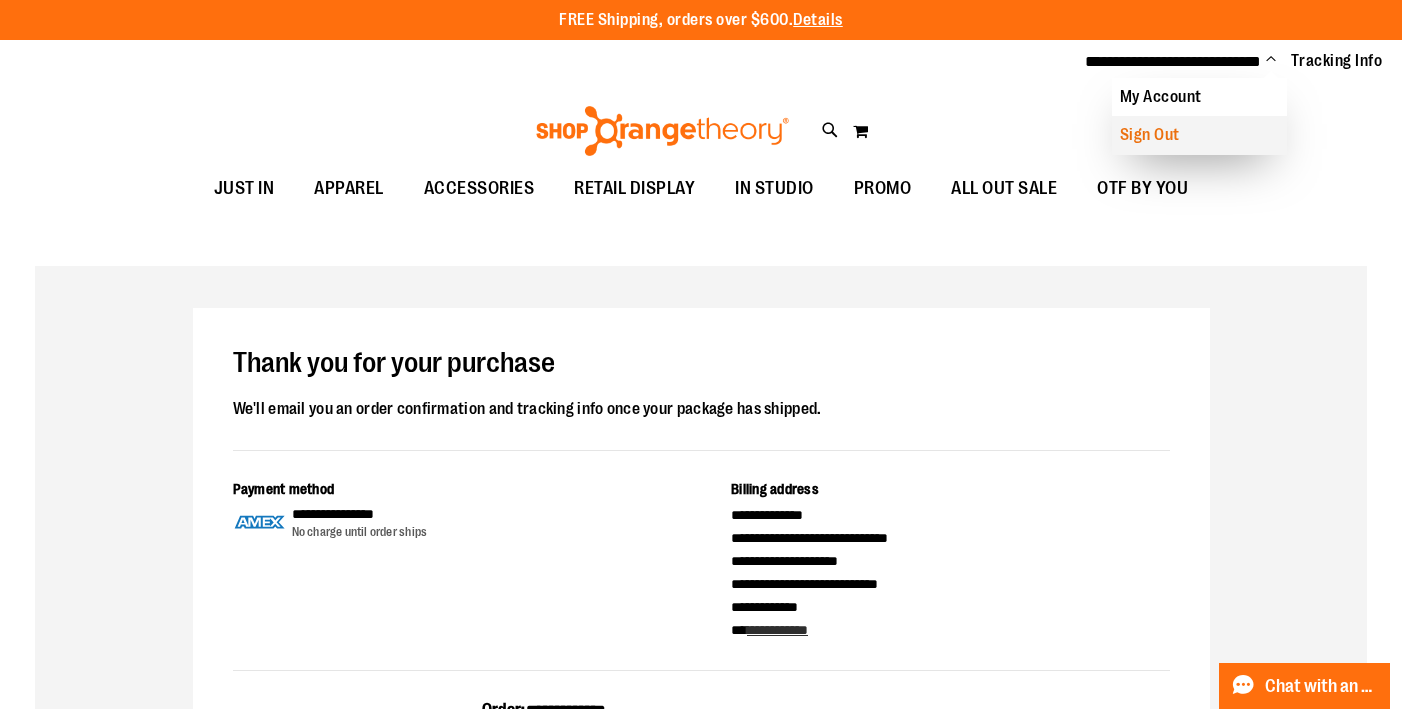 click on "Sign Out" at bounding box center (1199, 135) 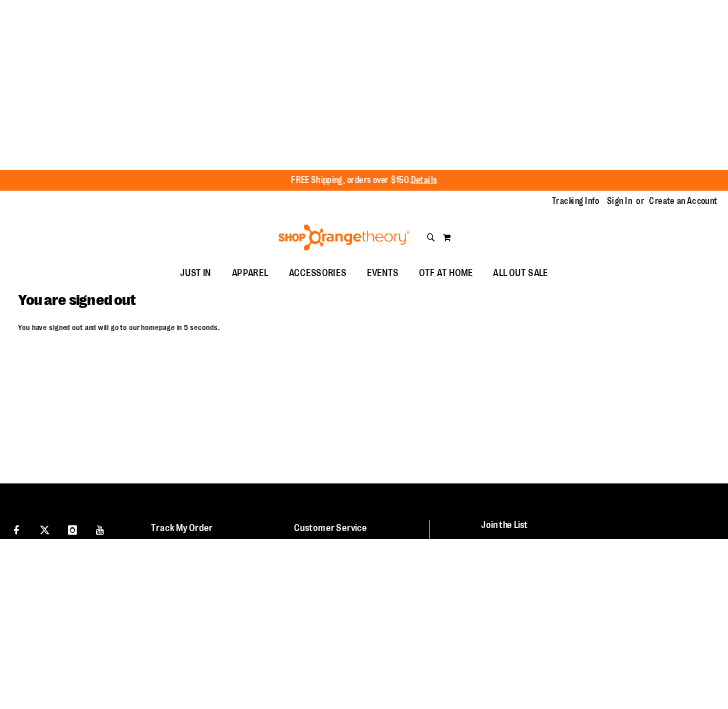 scroll, scrollTop: 0, scrollLeft: 0, axis: both 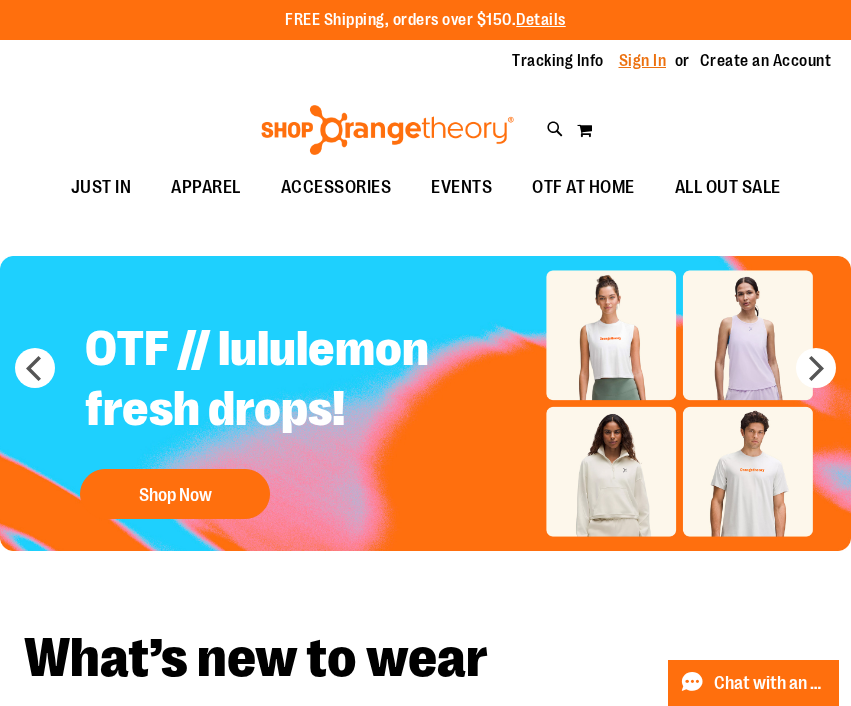 click on "Sign In" at bounding box center (643, 61) 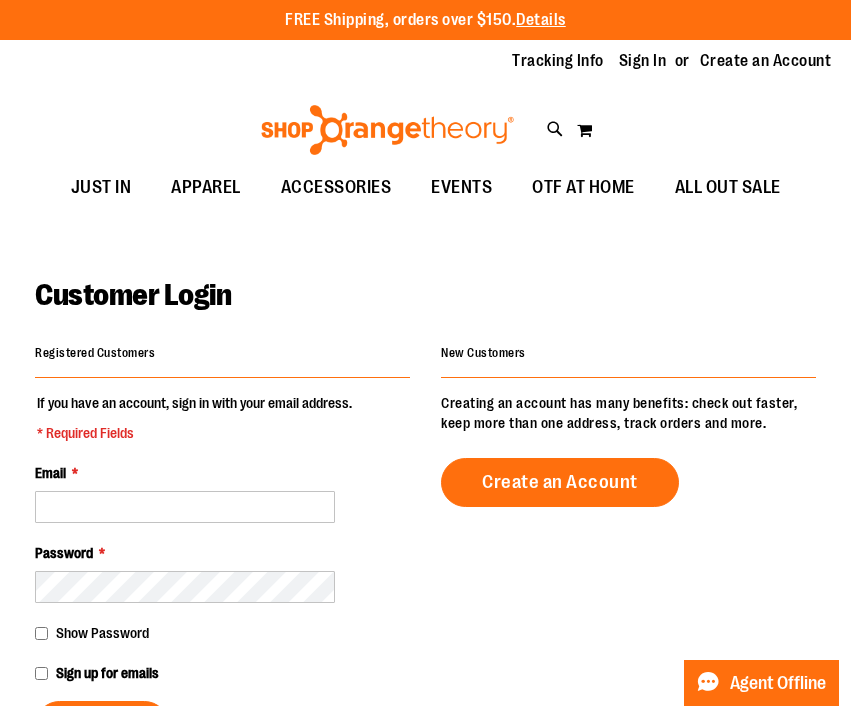 scroll, scrollTop: 0, scrollLeft: 0, axis: both 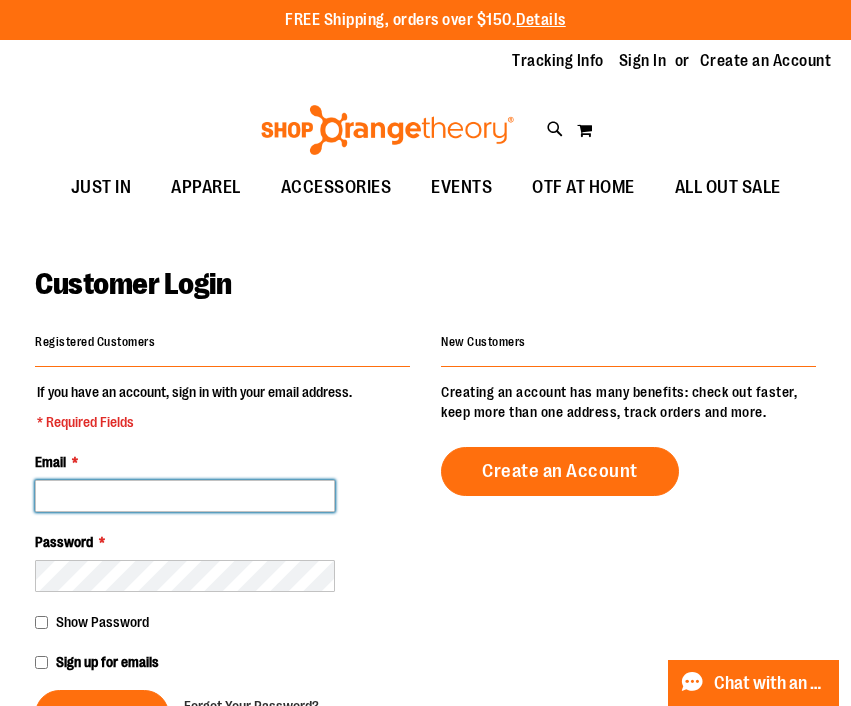 click on "Email *" at bounding box center [185, 496] 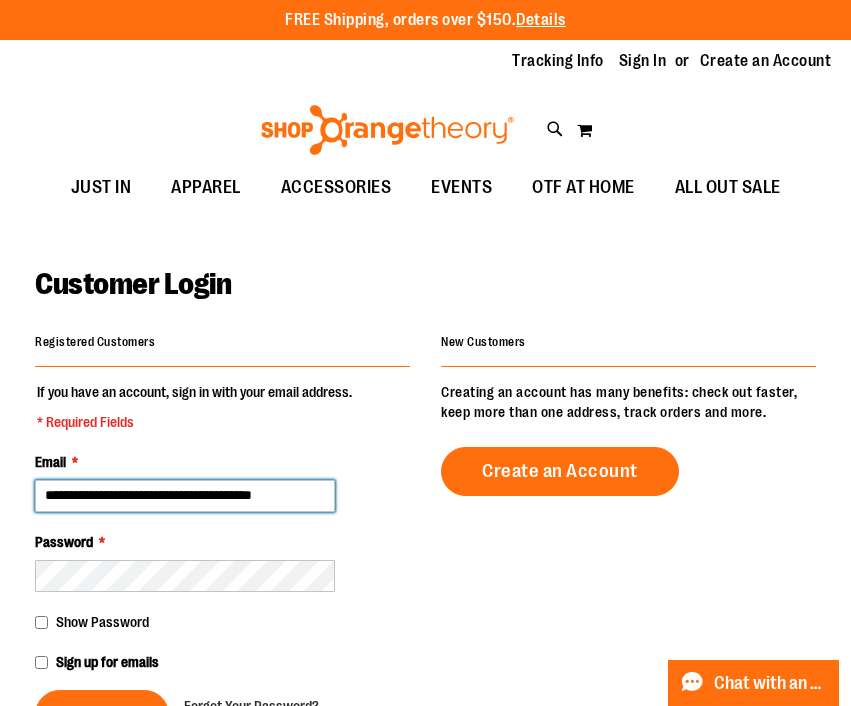scroll, scrollTop: 0, scrollLeft: 11, axis: horizontal 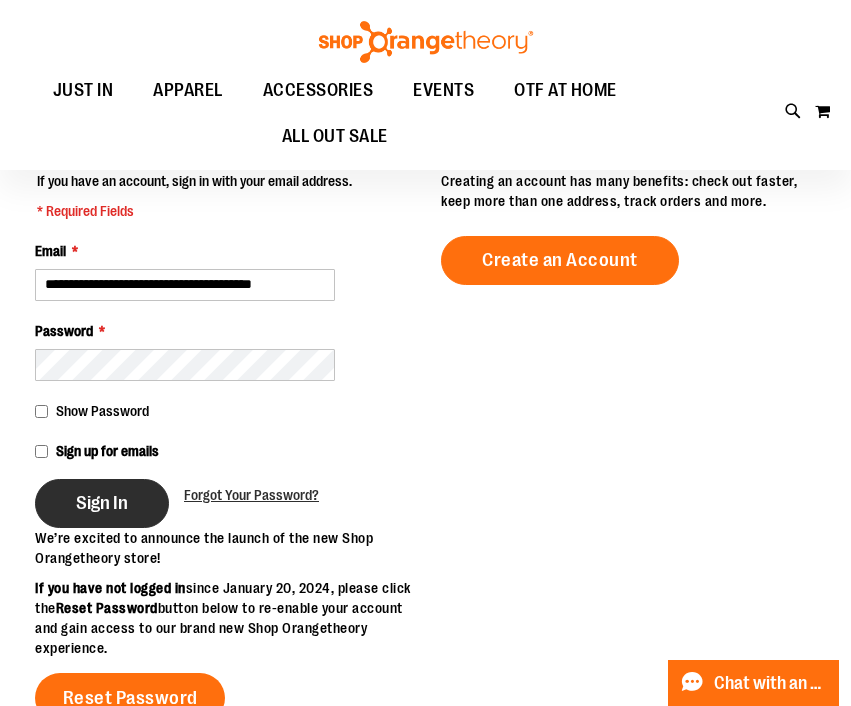click on "Sign In" at bounding box center [102, 503] 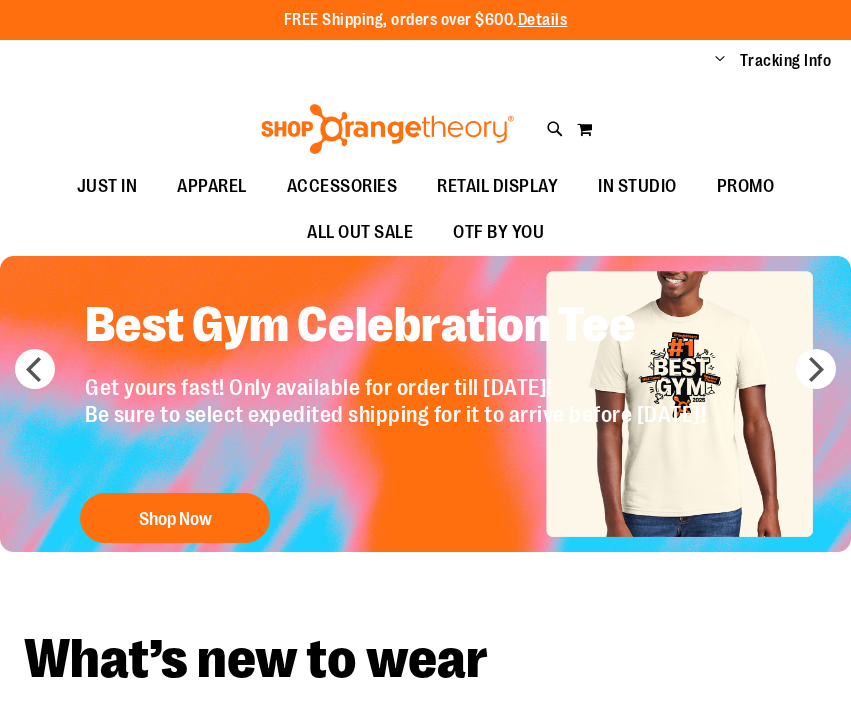 scroll, scrollTop: 0, scrollLeft: 0, axis: both 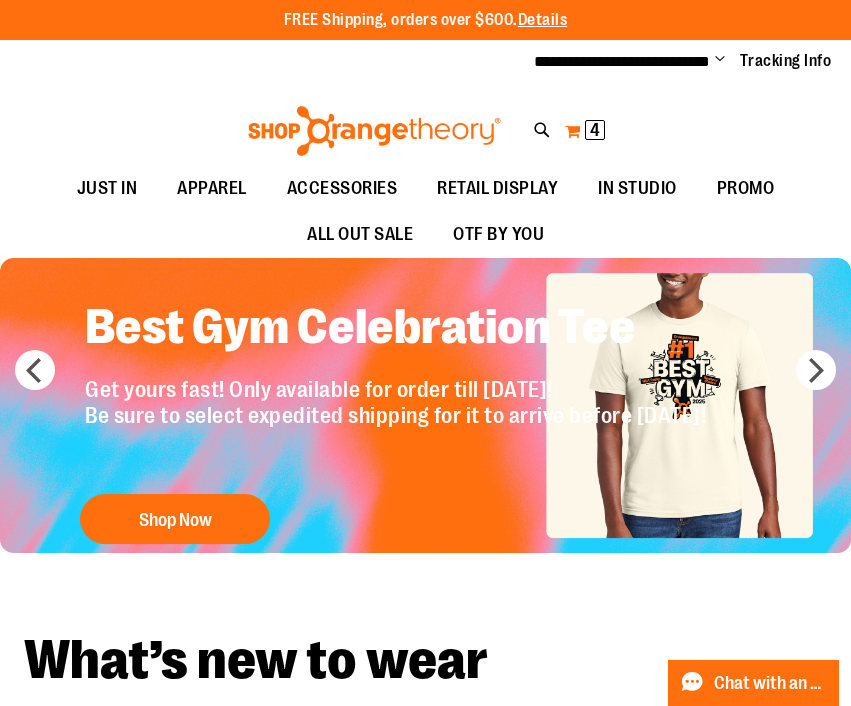 click on "My Cart
4
4
items" at bounding box center (585, 131) 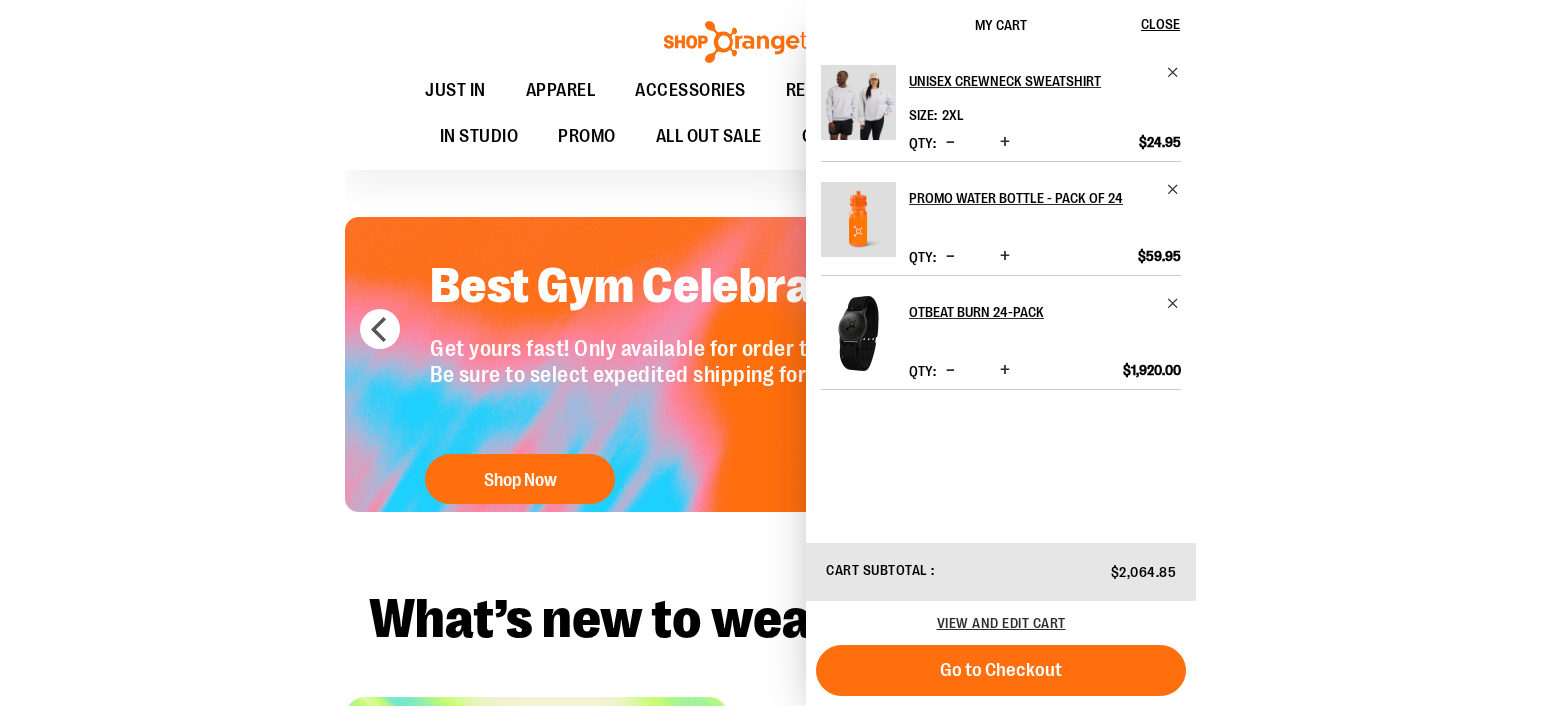 scroll, scrollTop: 41, scrollLeft: 0, axis: vertical 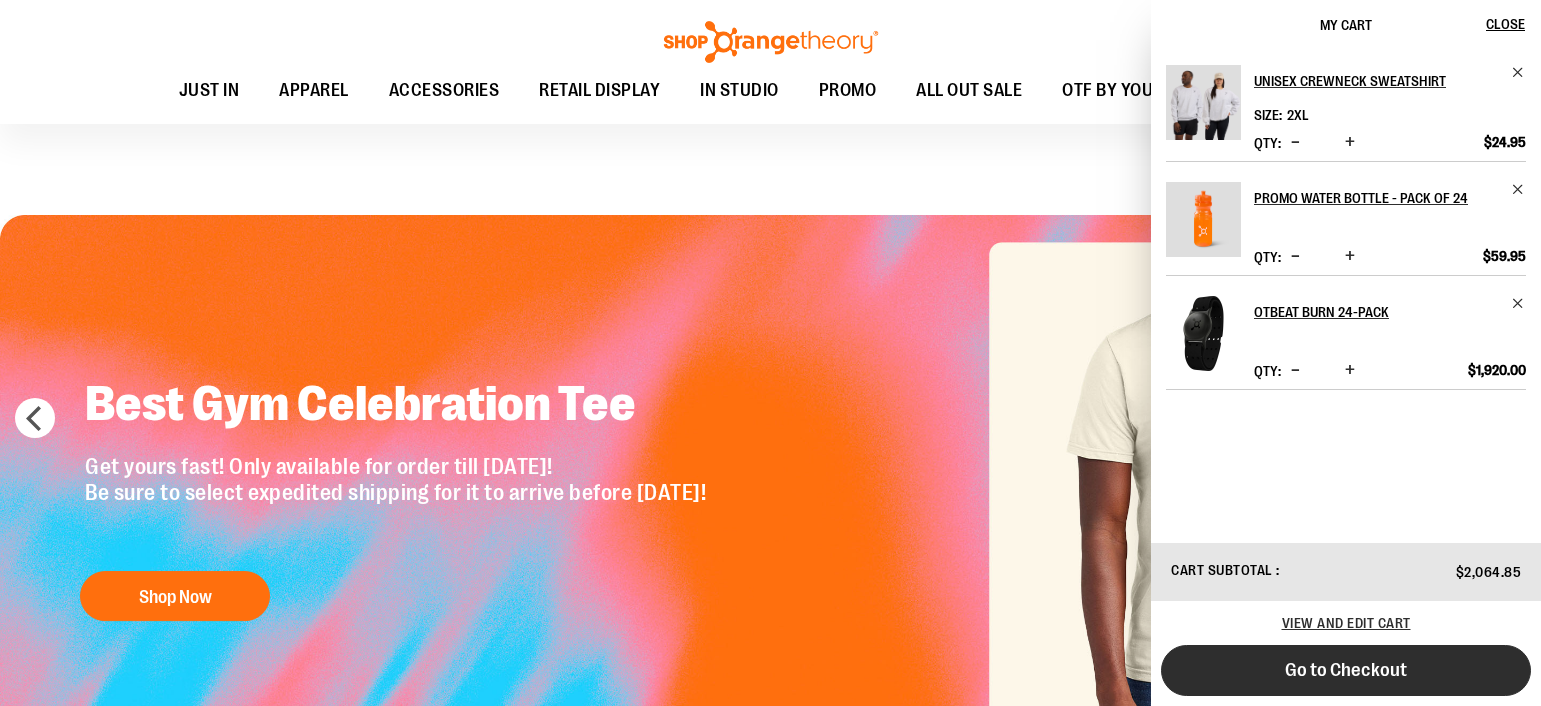 click on "Go to Checkout" at bounding box center (1346, 670) 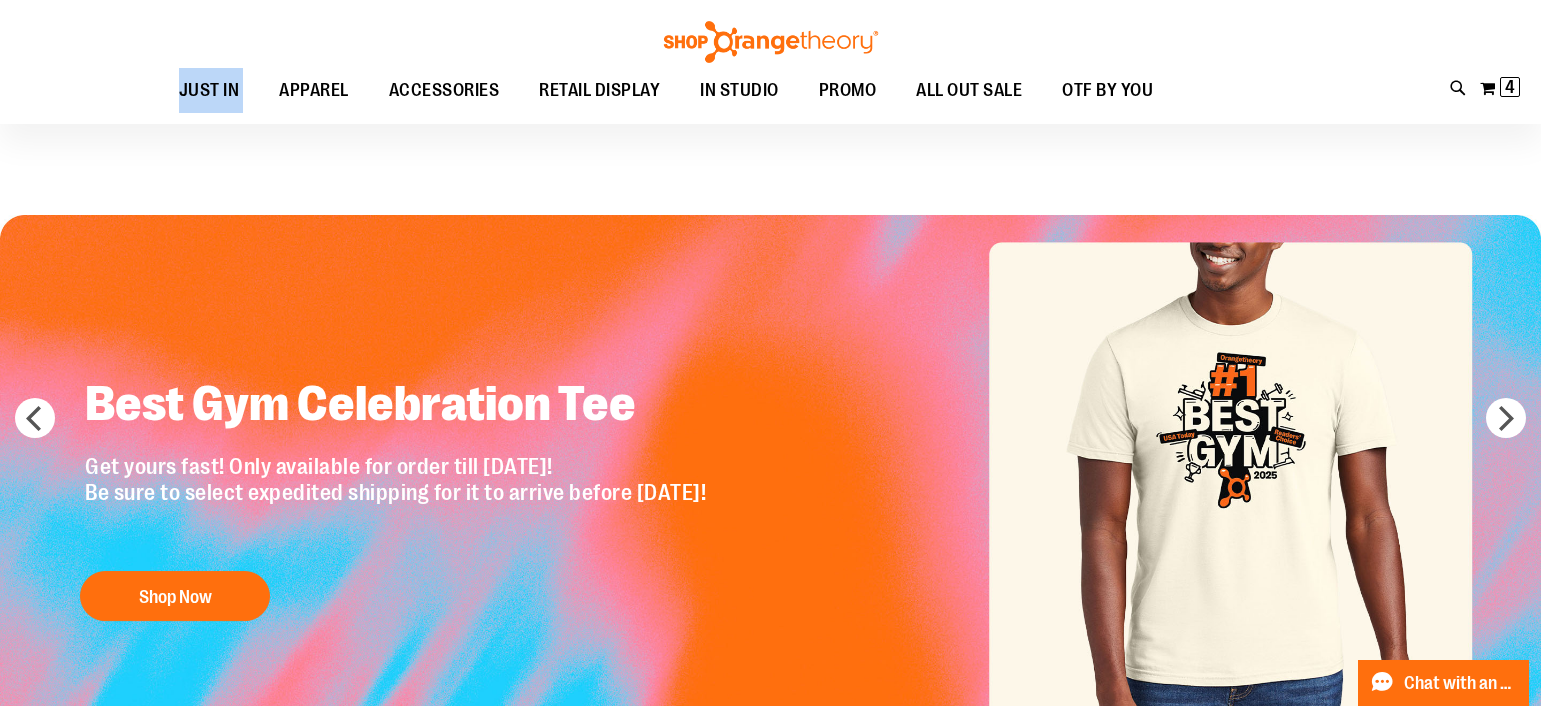 drag, startPoint x: 125, startPoint y: 19, endPoint x: 247, endPoint y: 20, distance: 122.0041 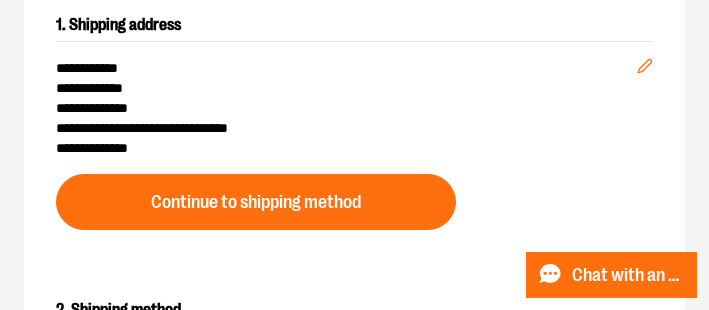 scroll, scrollTop: 516, scrollLeft: 0, axis: vertical 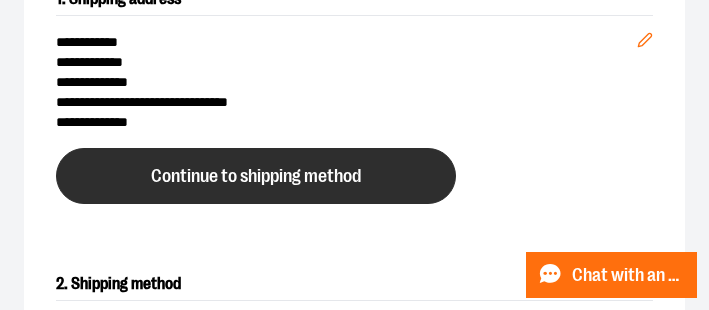 click on "Continue to shipping method" at bounding box center (256, 176) 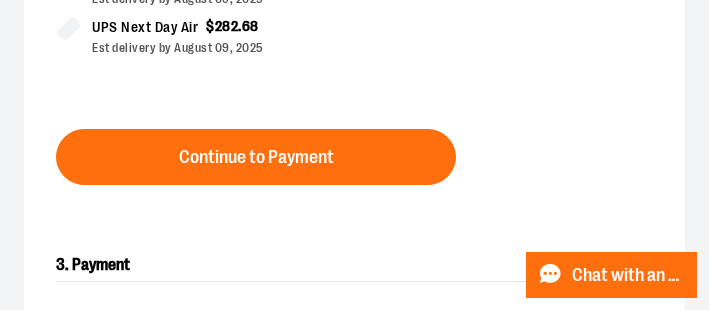 scroll, scrollTop: 1114, scrollLeft: 0, axis: vertical 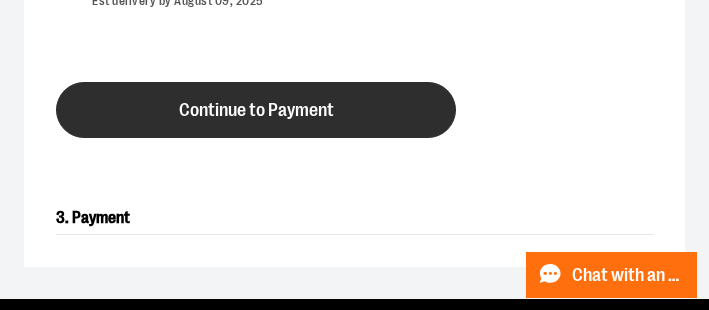 click on "Continue to Payment" at bounding box center (256, 110) 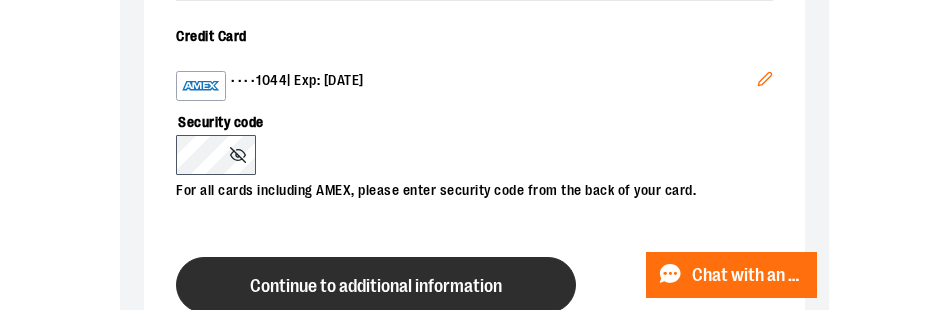 scroll, scrollTop: 1086, scrollLeft: 0, axis: vertical 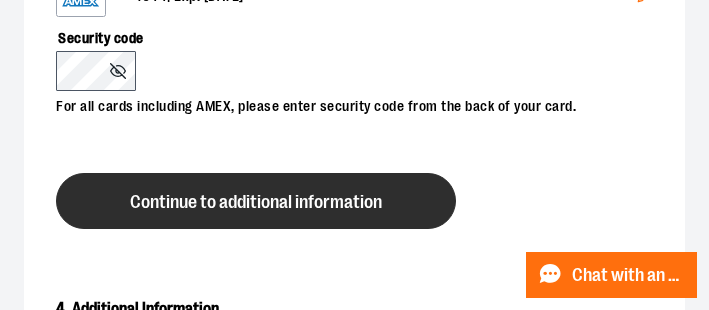 click on "Continue to additional information" at bounding box center [256, 202] 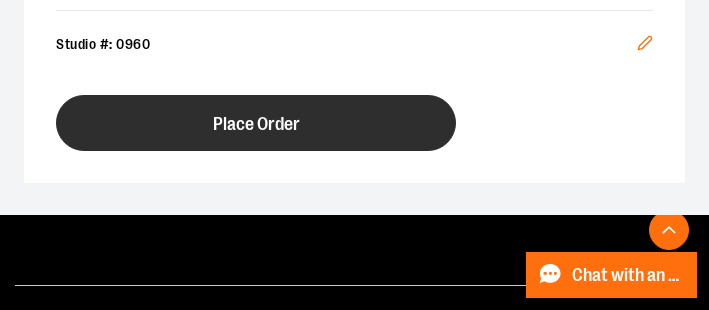 click on "Place Order" at bounding box center (256, 124) 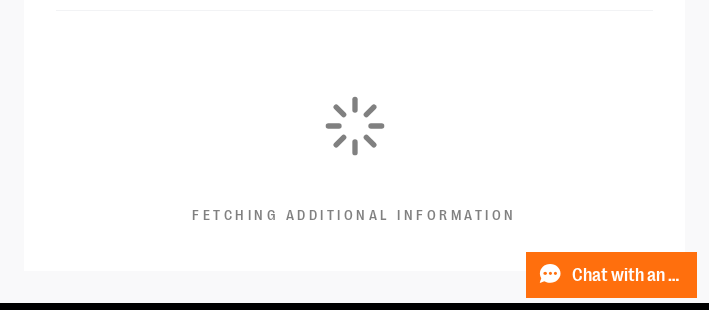 click on "Fetching Data..." at bounding box center (354, -342) 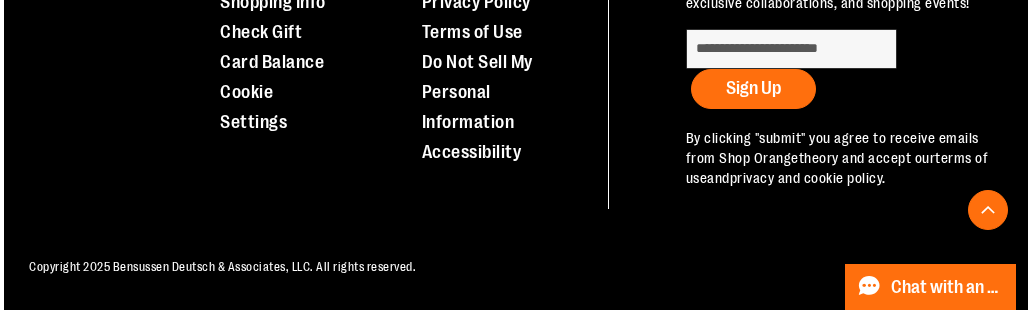 scroll, scrollTop: 940, scrollLeft: 0, axis: vertical 